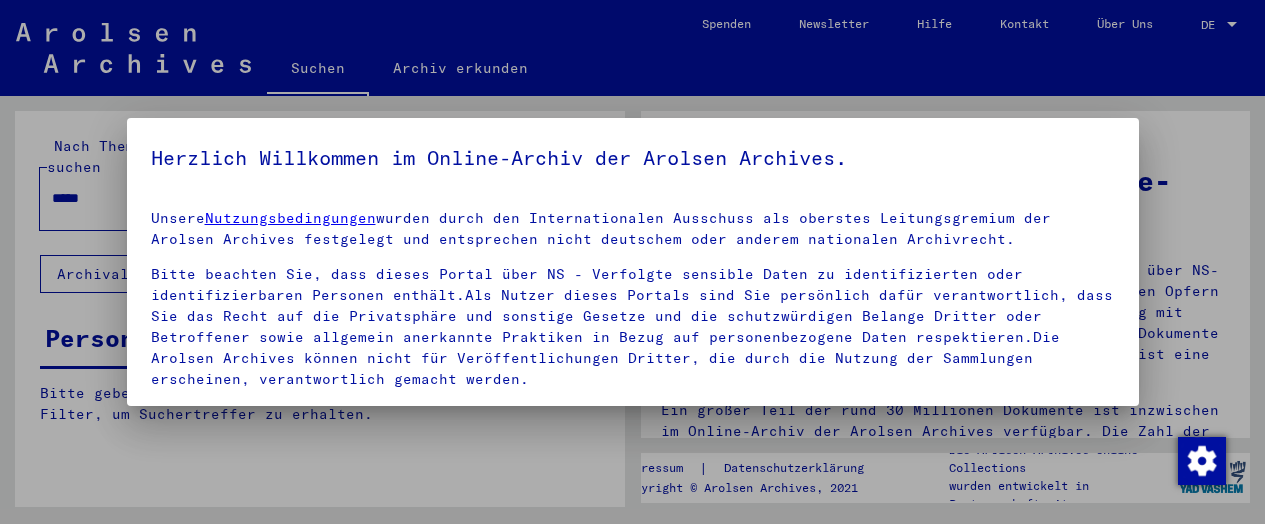 scroll, scrollTop: 0, scrollLeft: 0, axis: both 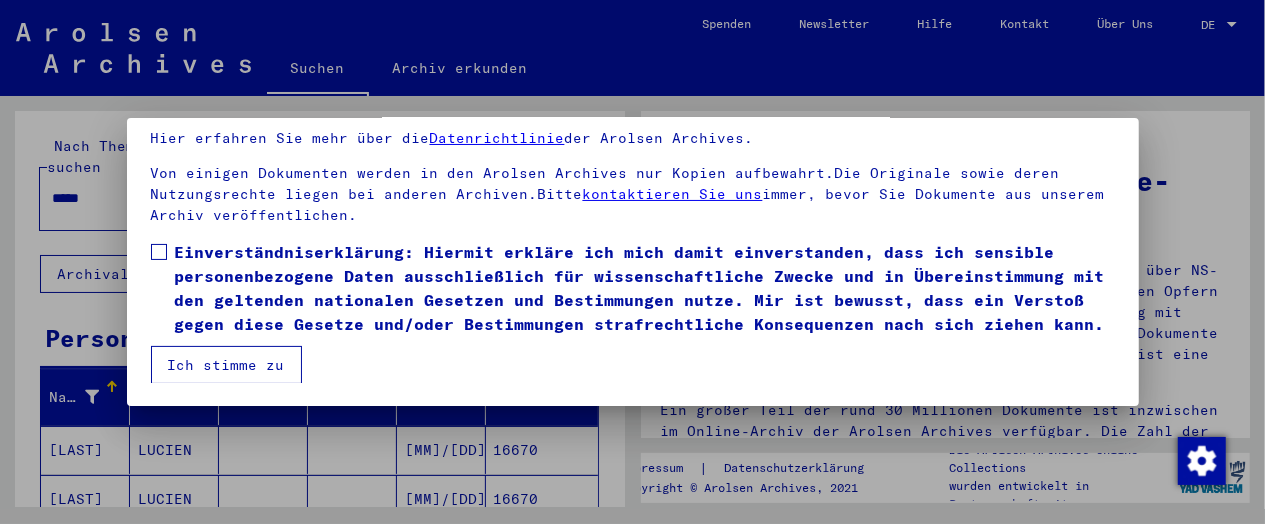 click at bounding box center [159, 252] 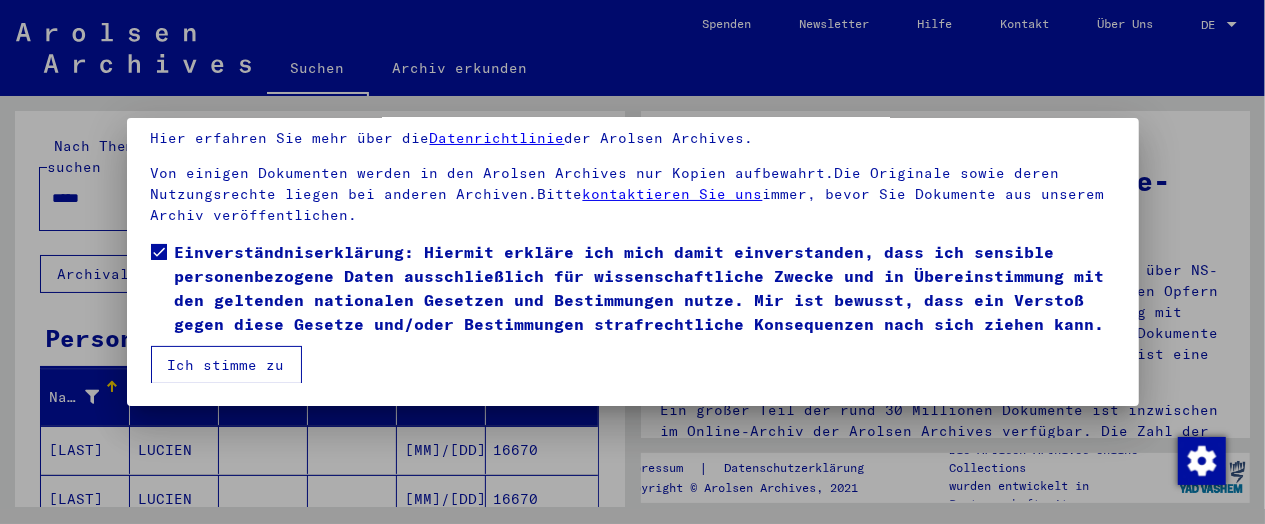 click on "Ich stimme zu" at bounding box center [226, 365] 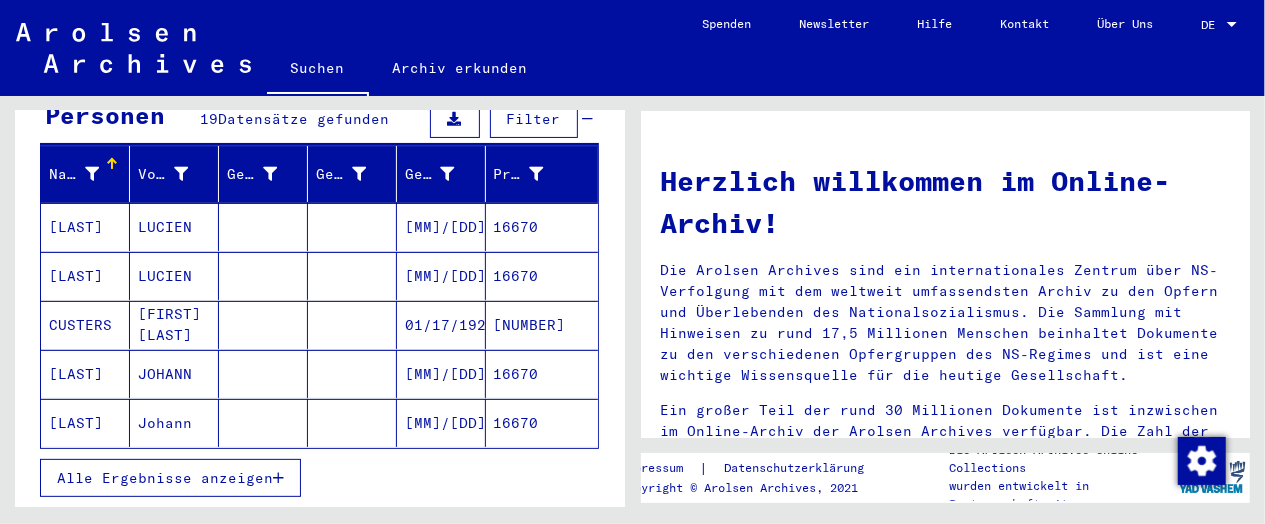 scroll, scrollTop: 244, scrollLeft: 0, axis: vertical 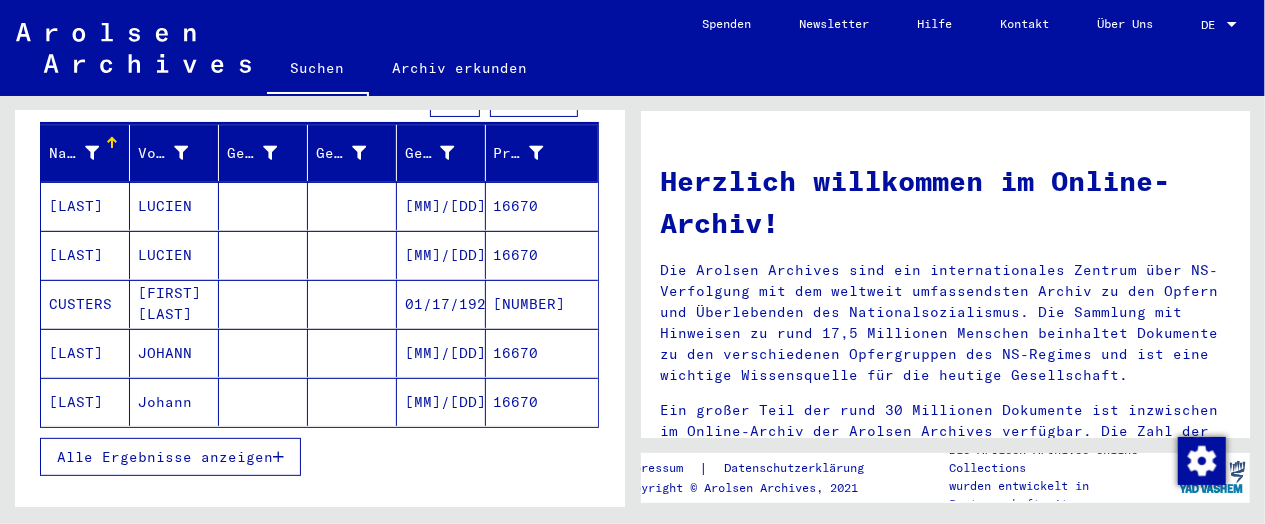 click on "Alle Ergebnisse anzeigen" at bounding box center [165, 457] 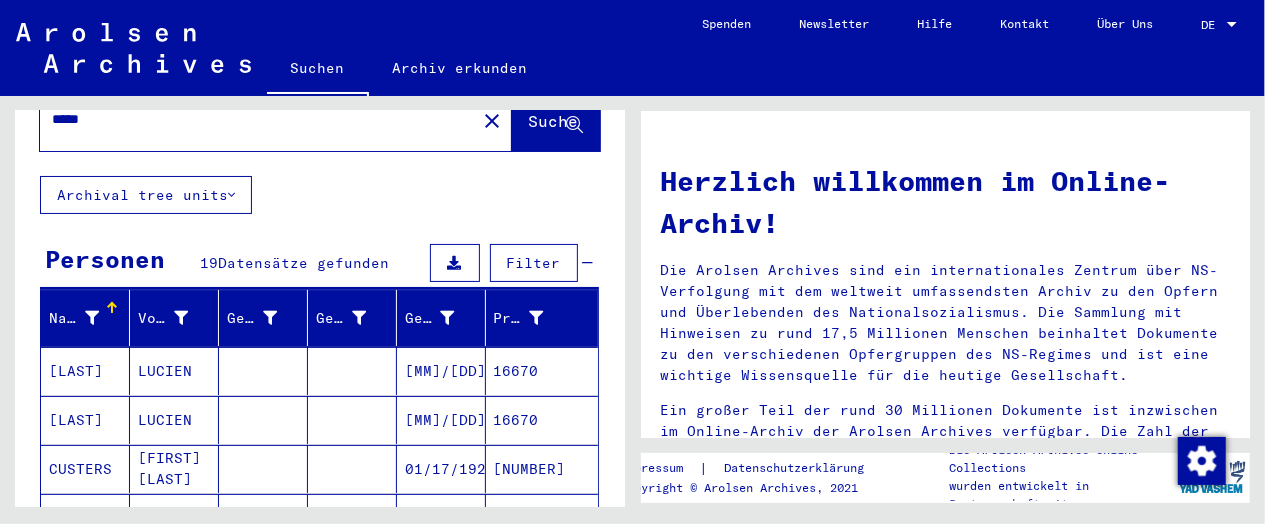 scroll, scrollTop: 0, scrollLeft: 0, axis: both 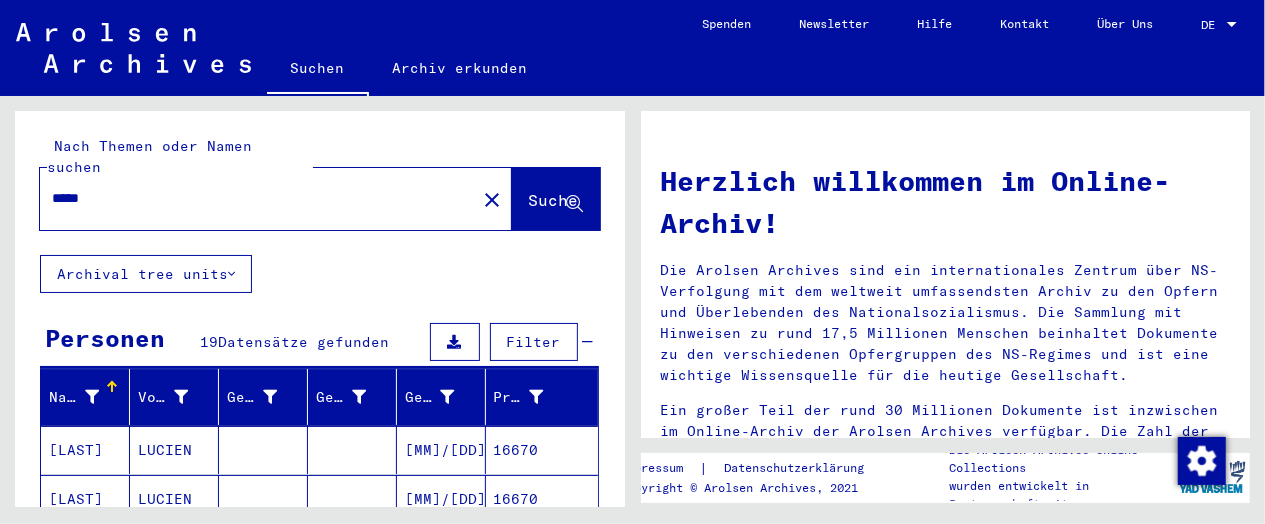 click on "Nach Themen oder Namen suchen ***** close Suche Archival tree units Personen 19 Datensätze gefunden Filter Nachname Vorname Geburtsname Geburt Geburtsdatum Prisoner # BORDET LUCIEN 10/30/1908 16670 BORDET LUCIEN 10/30/1908 16670 CUSTERS JAN LAMBERT 01/17/1921 11765 KUCHAR JOHANN 04/30/1921 16670 KUCHAR Johann 04/10/1921 16670 KUCHAR Johann 04/30/1921 16670 KUCHAR JOHANN Brünn 04/10/1921 16670 LEICHTER Hans 04/03/1915 16670 LEICHTER HANS Wien 04/03/1915 16670 PANKOWSKI KASIMIR Tarnow 02/03/1895 16670 RUZICKA Jaromir 16670 RUZICKA JAROMIR 04/12/1914 16670 RUZICKA Jaromir 04/12/1914 16670 SARNOWSKI ALFONS SCHWARZIN, KR.BERENT 01/19/1913 16670 SKOSARENKO NINA 05/30/1925 16670 SKOSARENKO NINA 05/30/1925 16670 TERSA Albin 03/01/1908 16670 WULFOWICZ *" 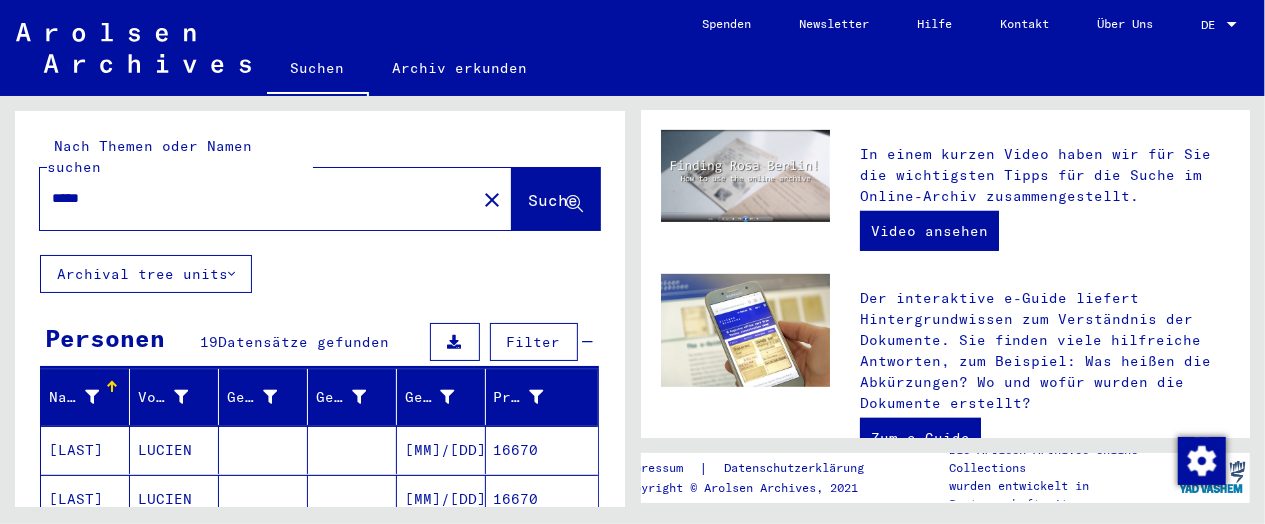 scroll, scrollTop: 0, scrollLeft: 0, axis: both 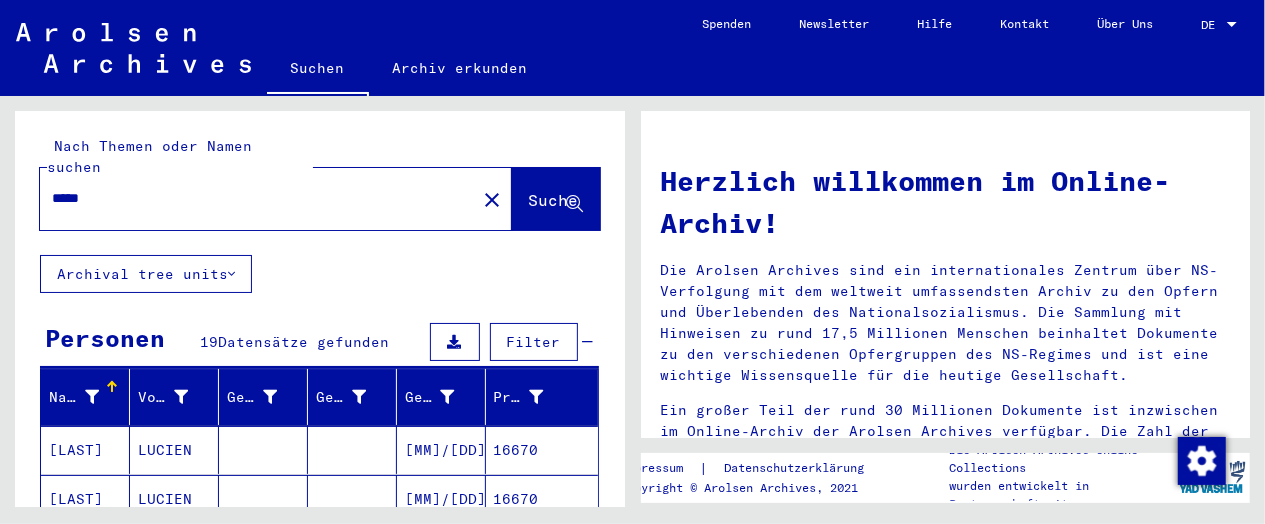 click on "Herzlich willkommen im Online-Archiv!
Die Arolsen Archives sind ein internationales Zentrum über NS-Verfolgung mit dem weltweit umfassendsten Archiv zu den Opfern und Überlebenden des Nationalsozialismus. Die Sammlung mit Hinweisen zu rund 17,5 Millionen Menschen beinhaltet Dokumente zu den verschiedenen Opfergruppen des NS-Regimes und ist eine wichtige Wissensquelle für die heutige Gesellschaft.
Ein großer Teil der rund 30 Millionen Dokumente ist inzwischen im Online-Archiv der Arolsen Archives verfügbar. Die Zahl der suchbaren Namen und Stichworte wächst kontinuierlich.
Unser Online-Archiv ist 2020 mit dem European Heritage Award / Europa Nostra Award 2020 ausgezeichnet worden: Europas wichtigste Auszeichnung für den Erhalt des kulturellen Erbes." 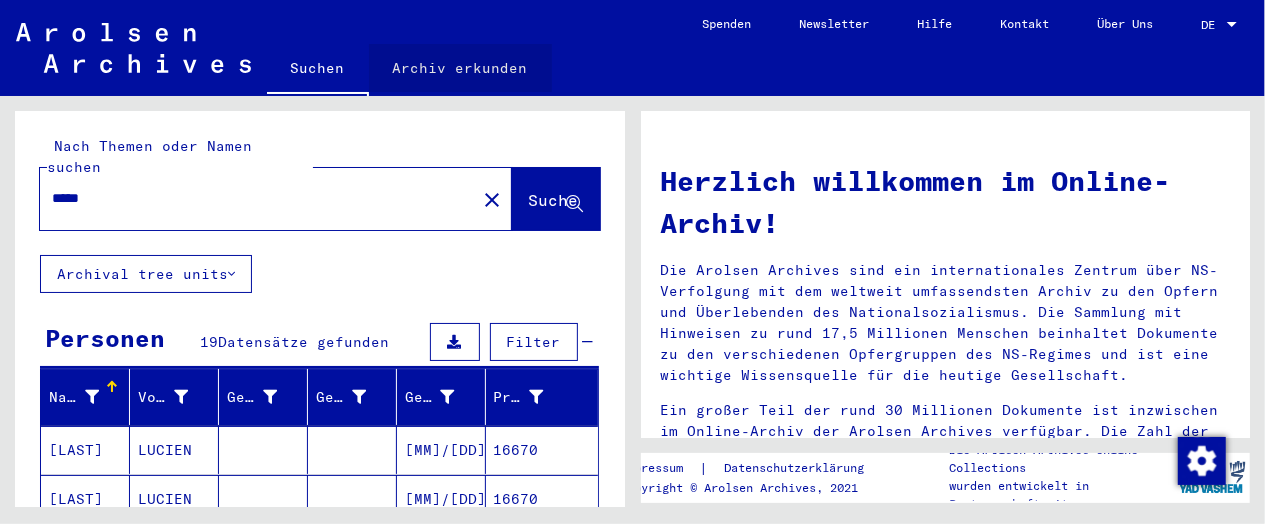 click on "Archiv erkunden" 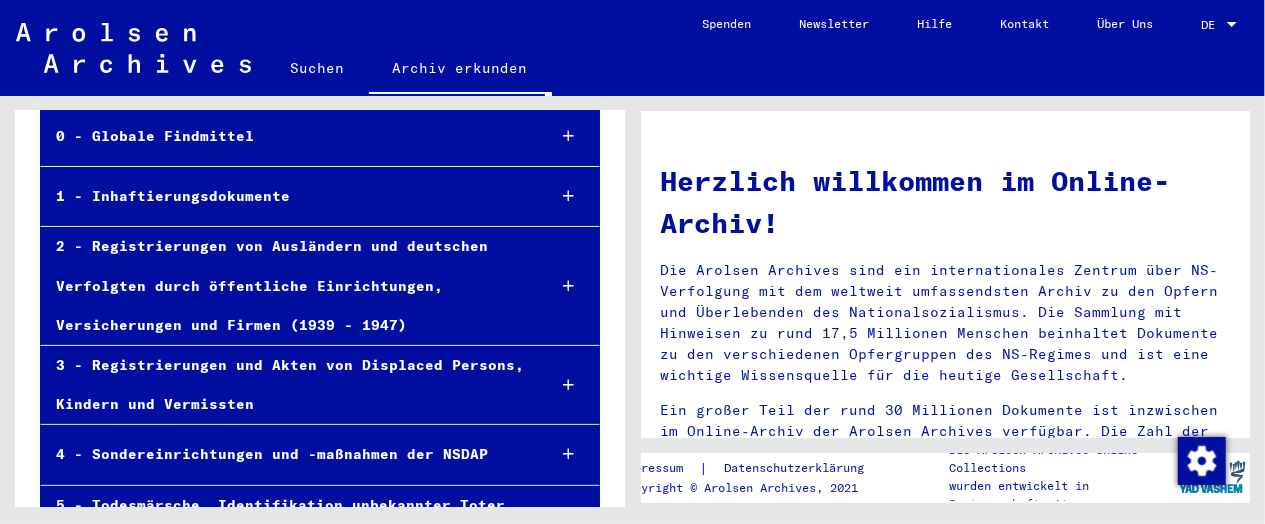 scroll, scrollTop: 167, scrollLeft: 0, axis: vertical 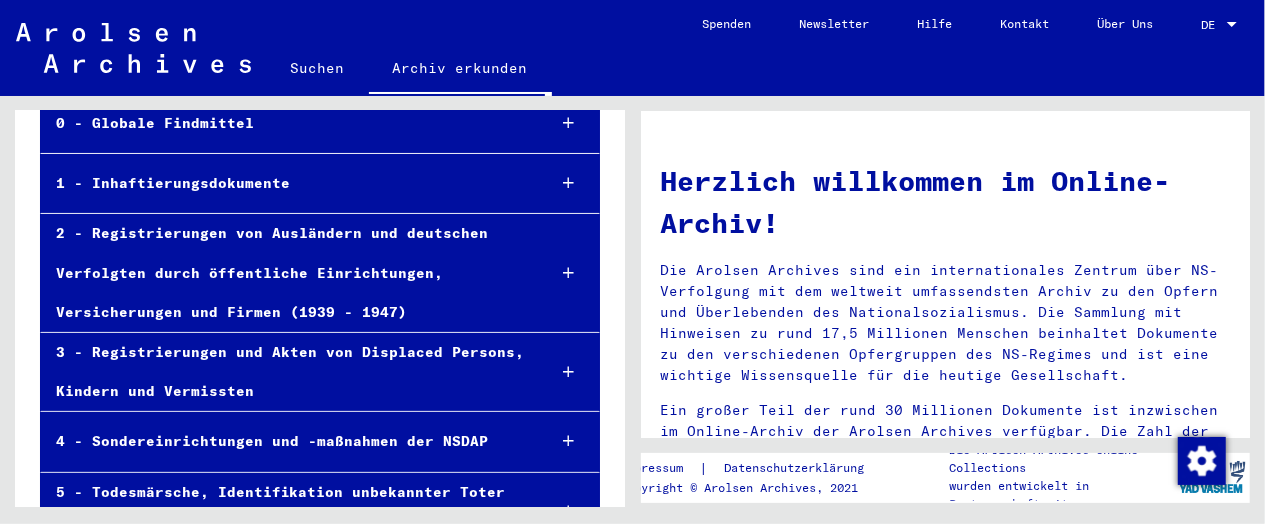 click at bounding box center (569, 183) 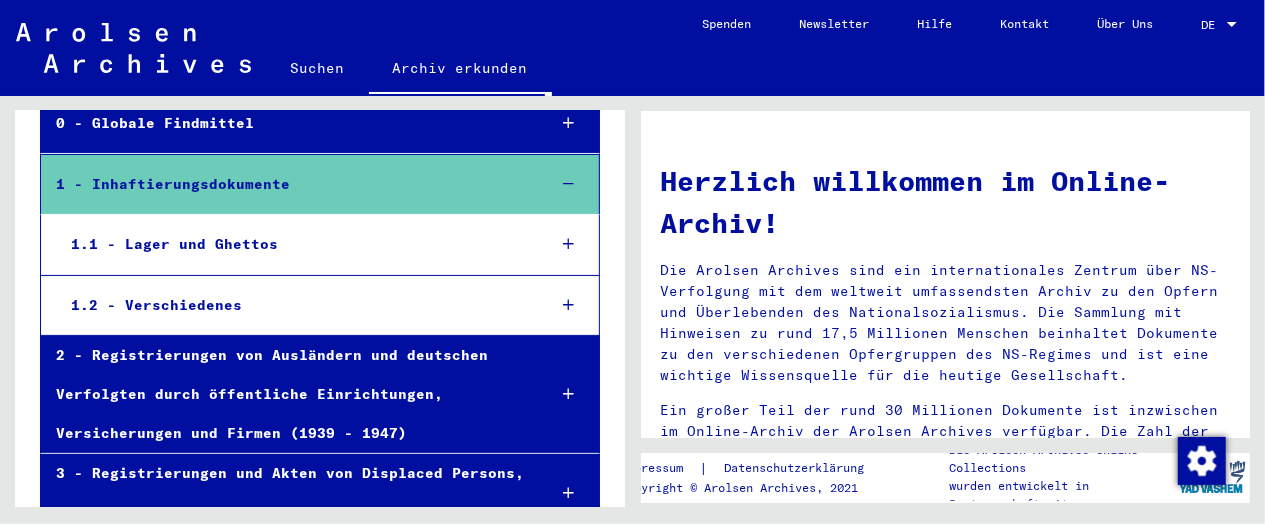 click on "1.1 - Lager und Ghettos" at bounding box center [293, 244] 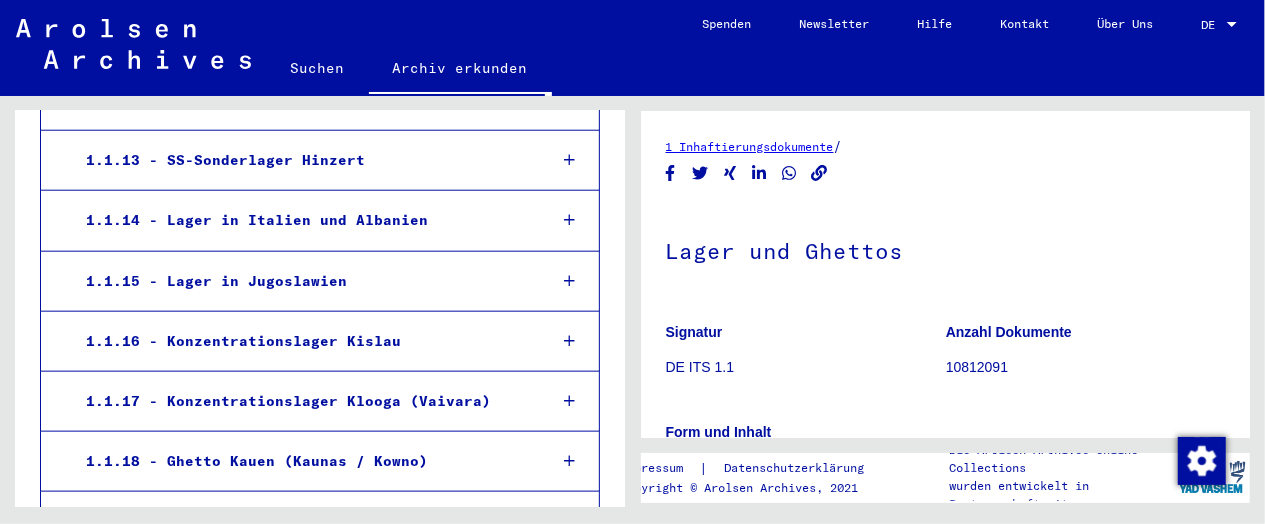 scroll, scrollTop: 1114, scrollLeft: 0, axis: vertical 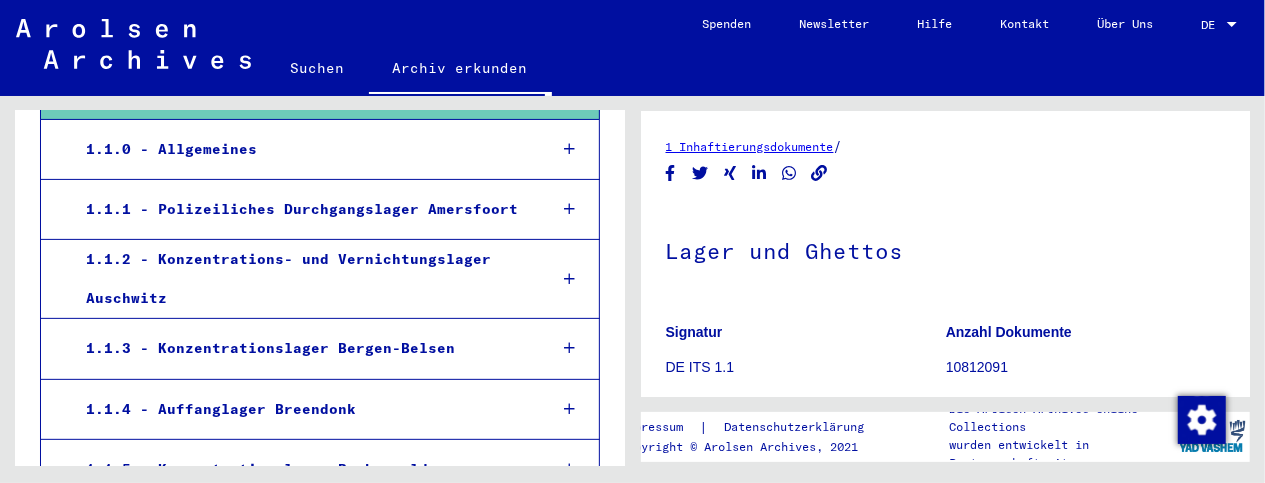 click at bounding box center [569, 279] 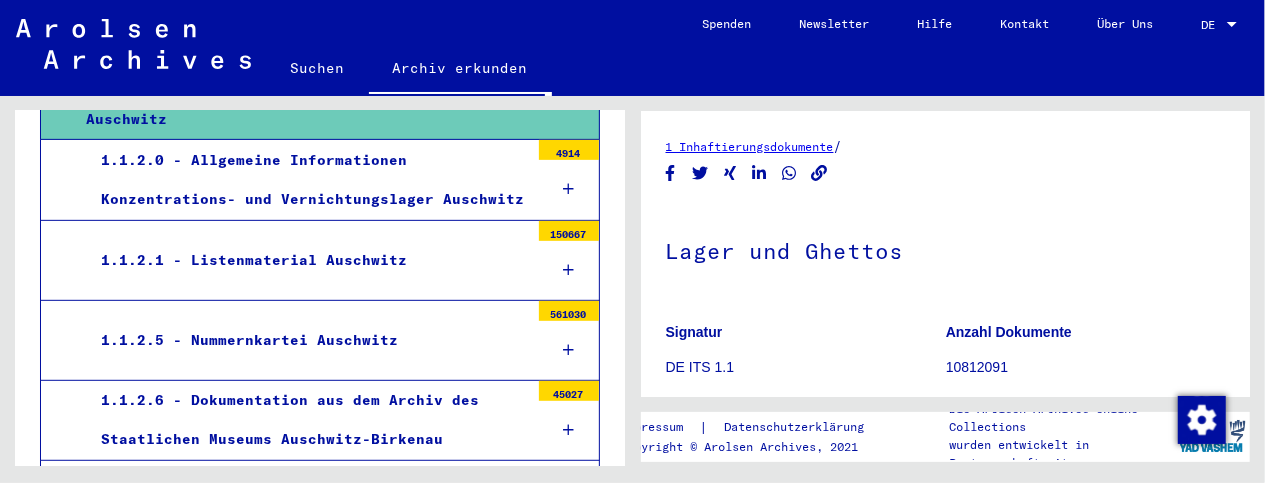 scroll, scrollTop: 501, scrollLeft: 0, axis: vertical 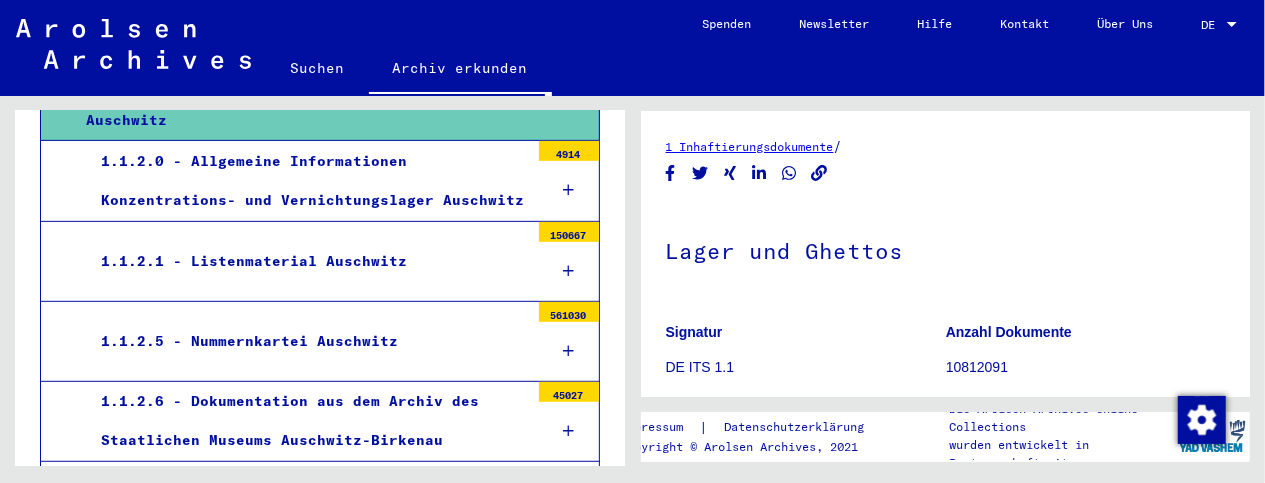 click on "1.1.2.1 - Listenmaterial Auschwitz" at bounding box center [307, 261] 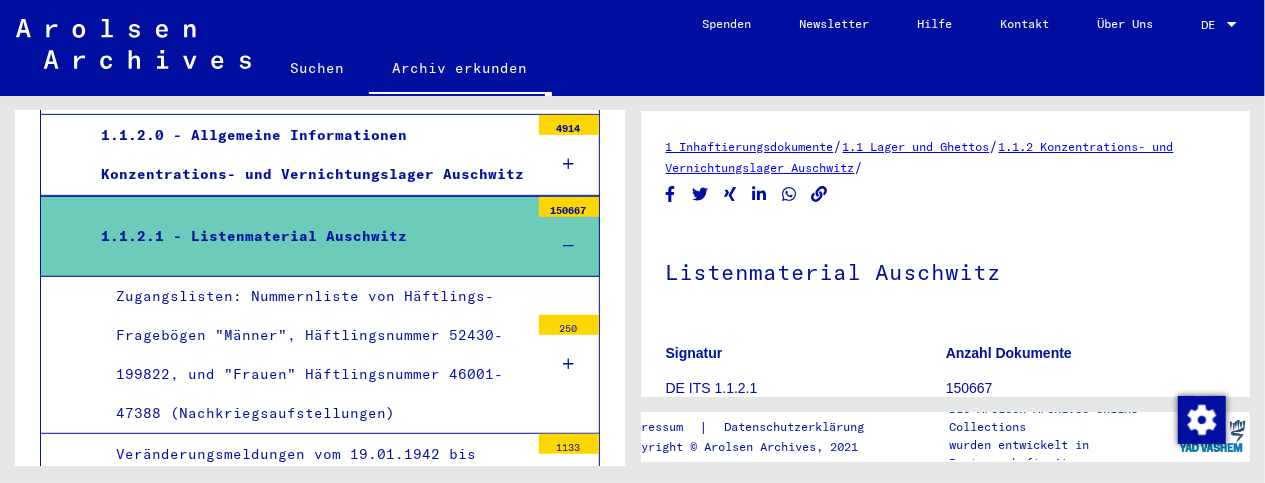scroll, scrollTop: 549, scrollLeft: 0, axis: vertical 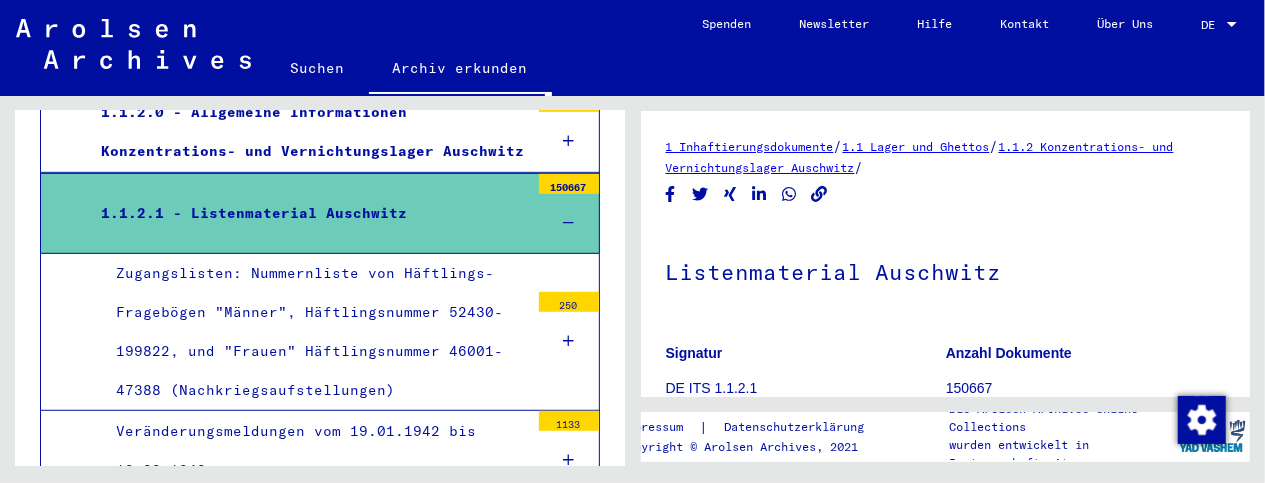 click on "Zugangslisten: Nummernliste von Häftlings-Fragebögen "Männer", Häftlingsnummer 52430-199822, und "Frauen" Häftlingsnummer 46001-47388 (Nachkriegsaufstellungen)" at bounding box center [315, 332] 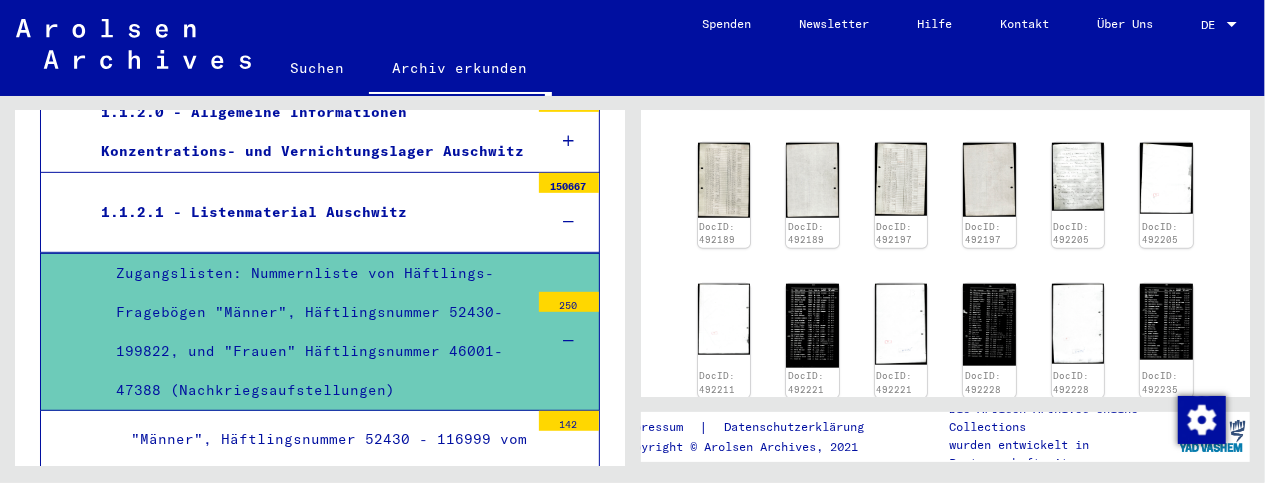 scroll, scrollTop: 1004, scrollLeft: 0, axis: vertical 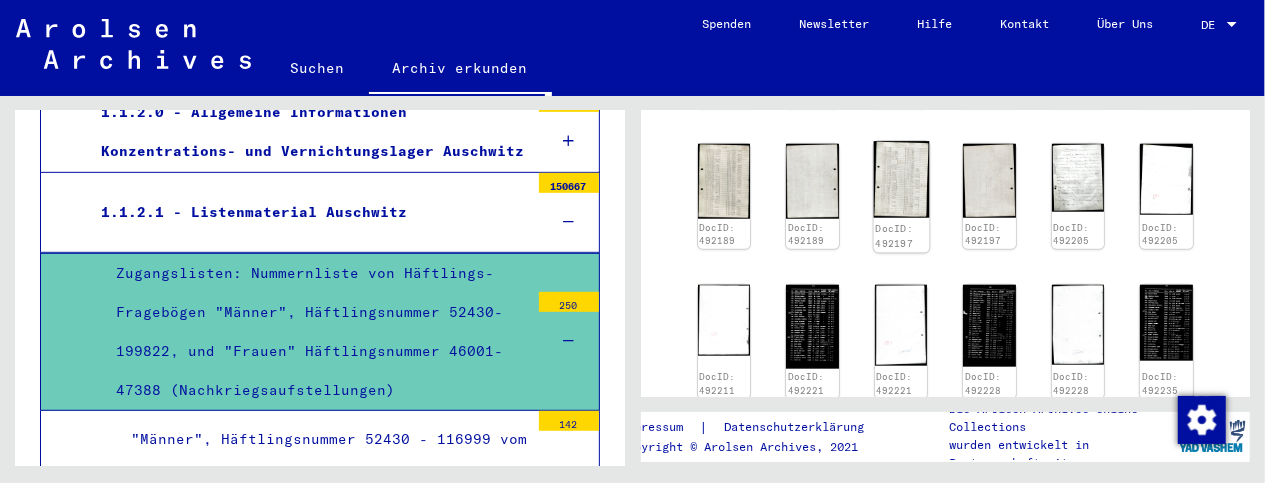 click 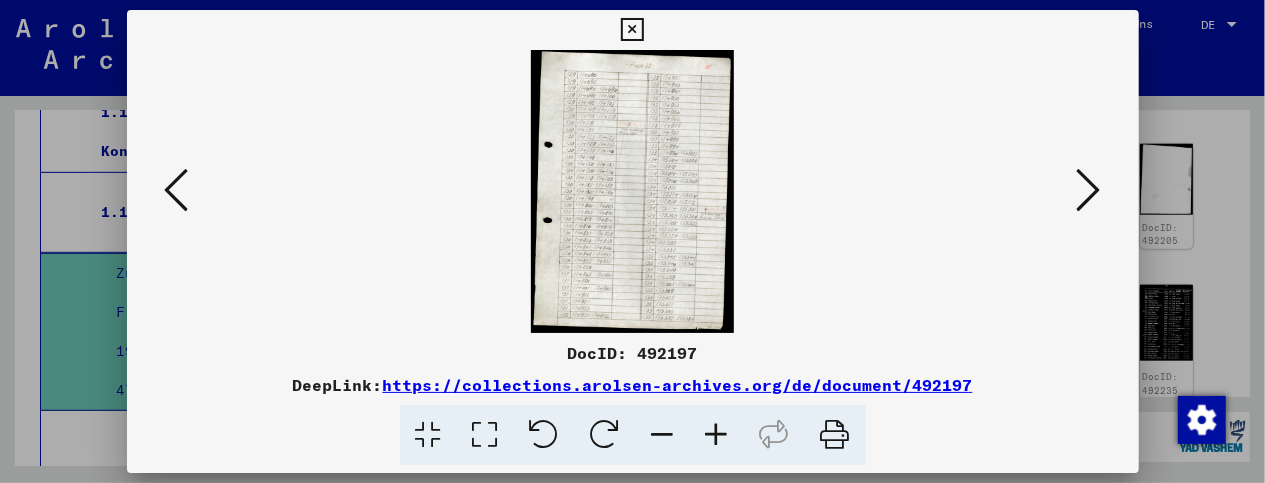 click at bounding box center [633, 191] 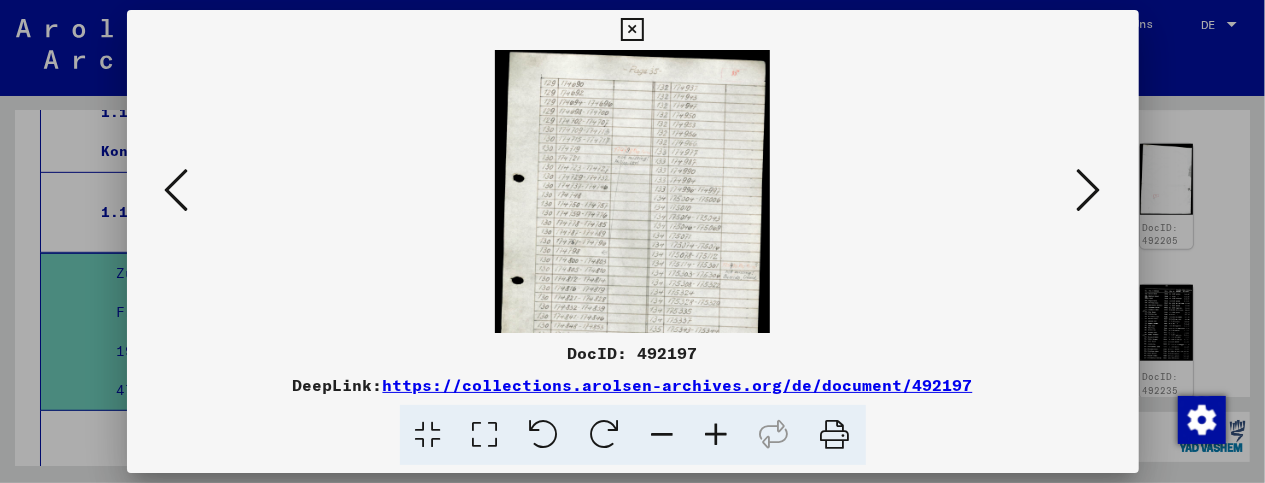 click at bounding box center (717, 435) 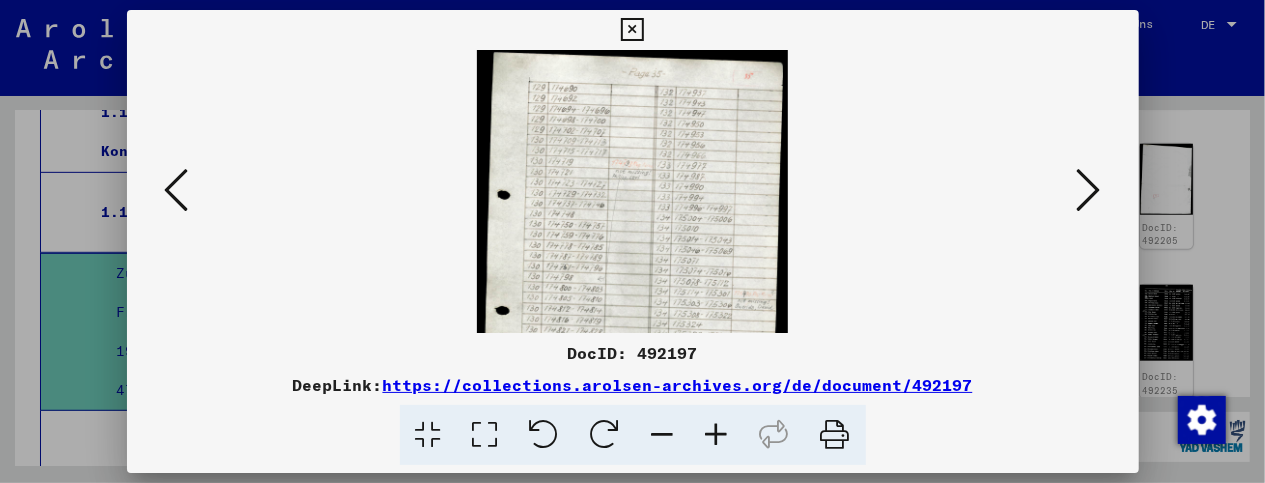click at bounding box center (717, 435) 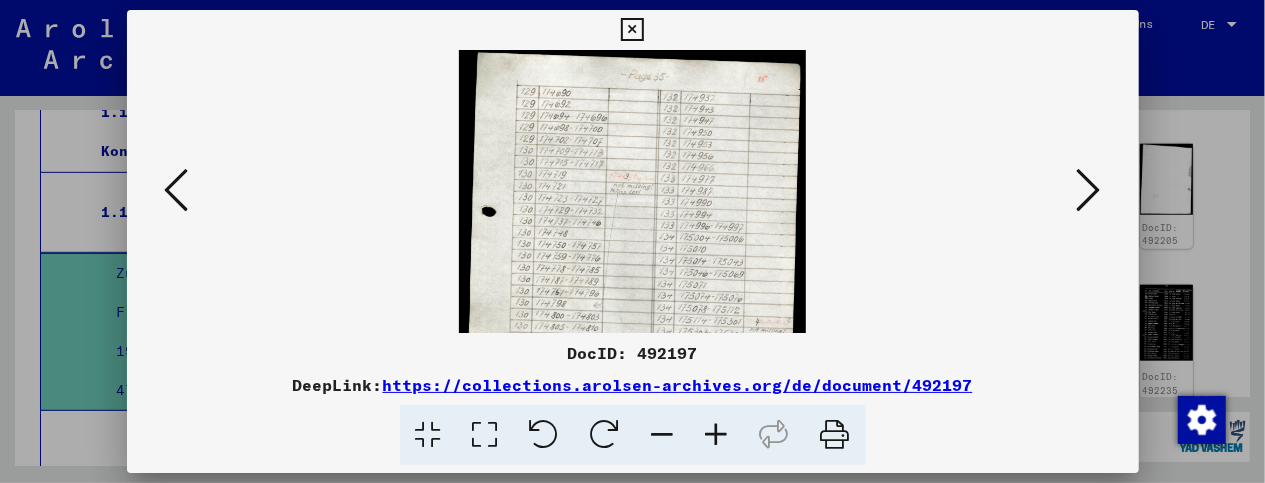 click at bounding box center (717, 435) 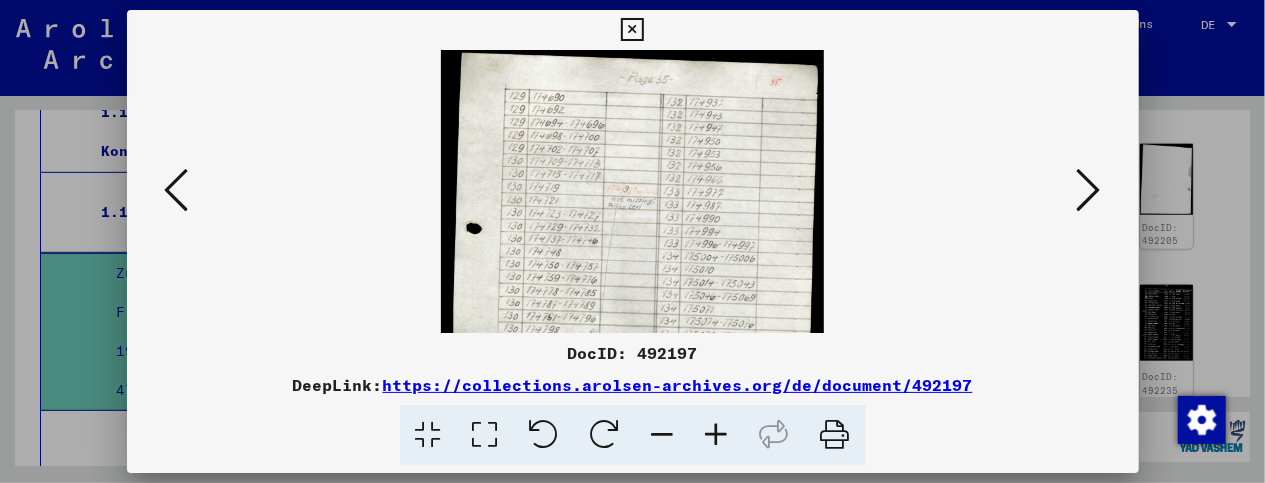 click at bounding box center (717, 435) 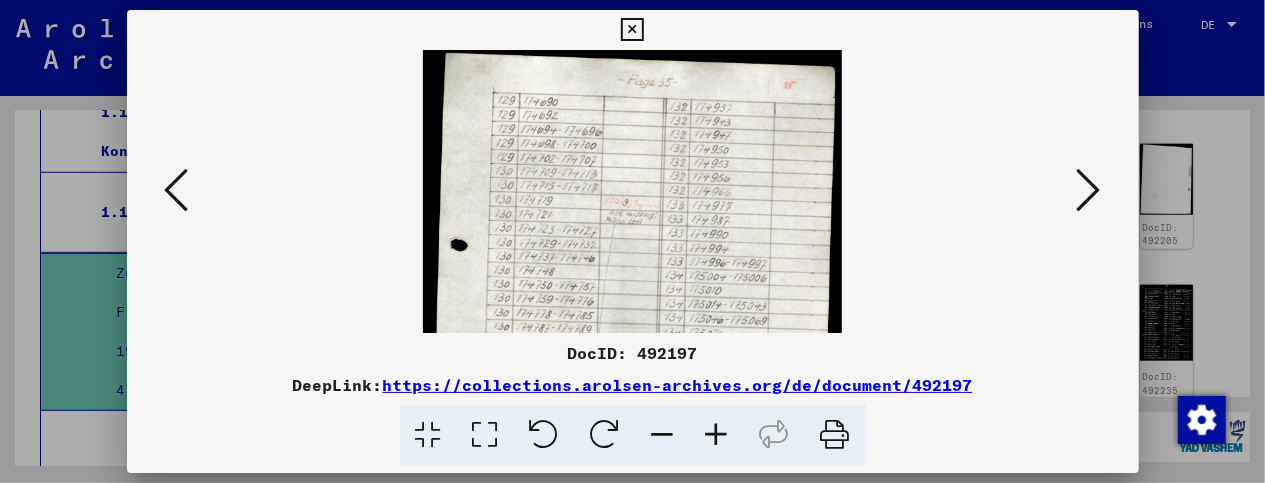 click at bounding box center [717, 435] 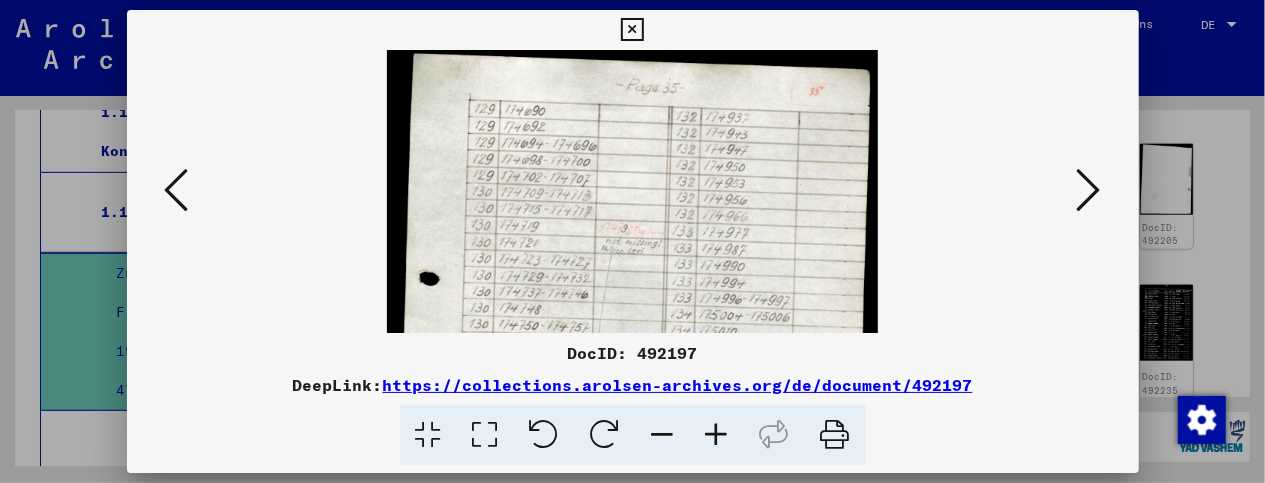 click at bounding box center (717, 435) 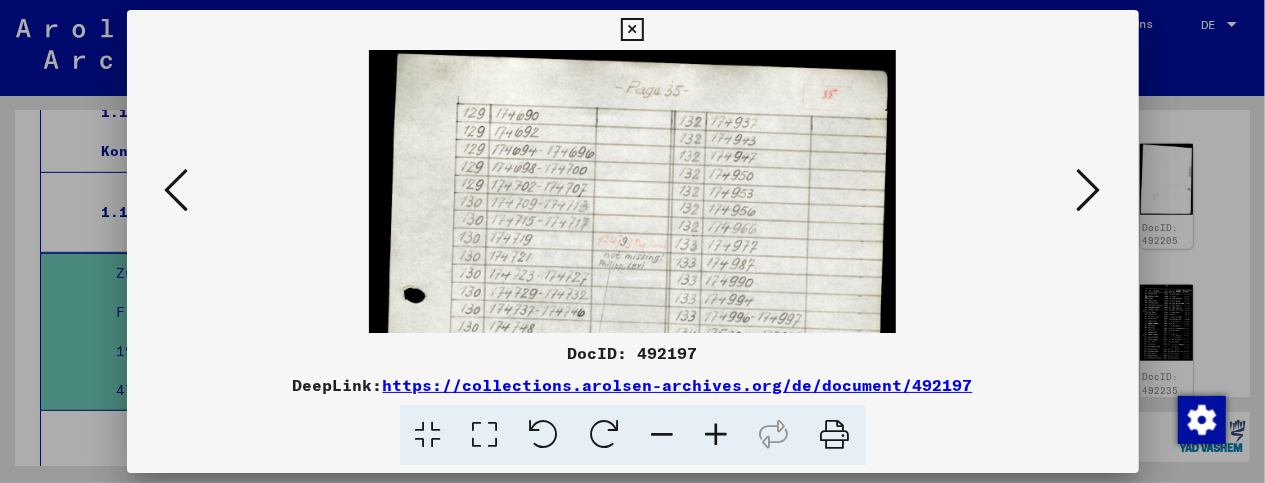 click at bounding box center [717, 435] 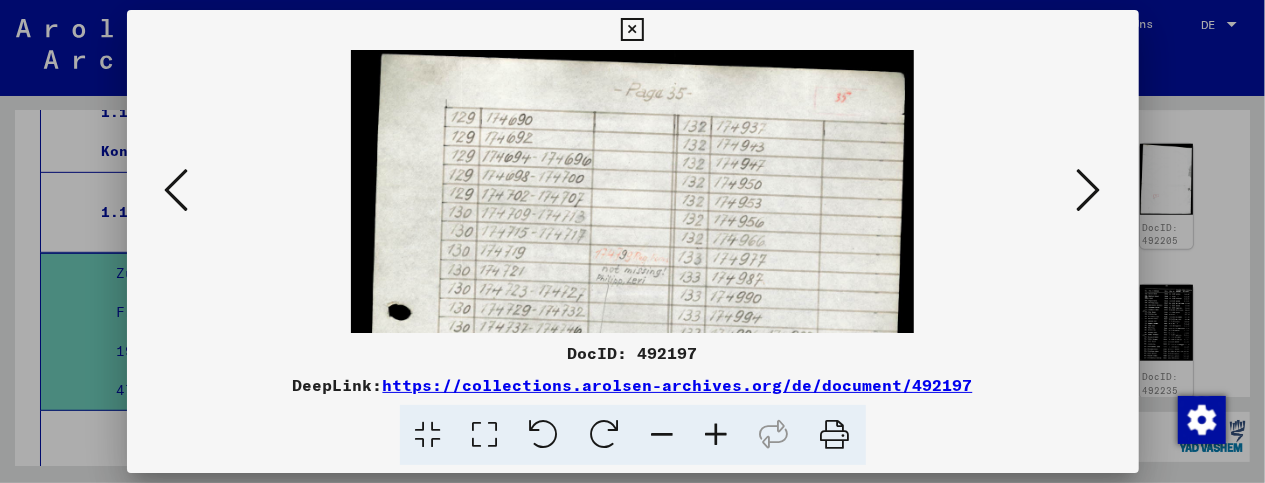 click at bounding box center [632, 30] 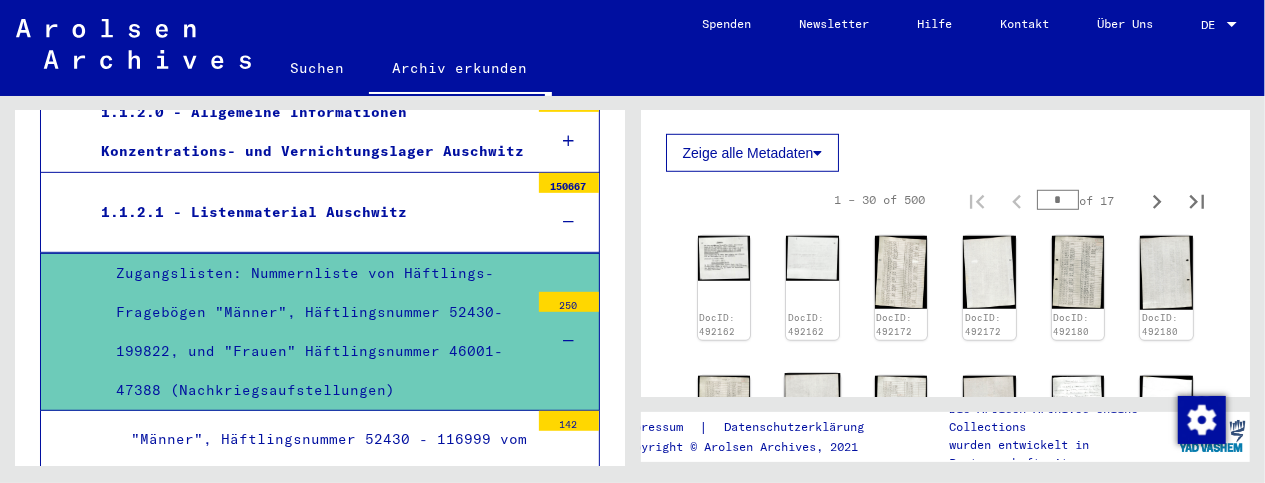 scroll, scrollTop: 763, scrollLeft: 0, axis: vertical 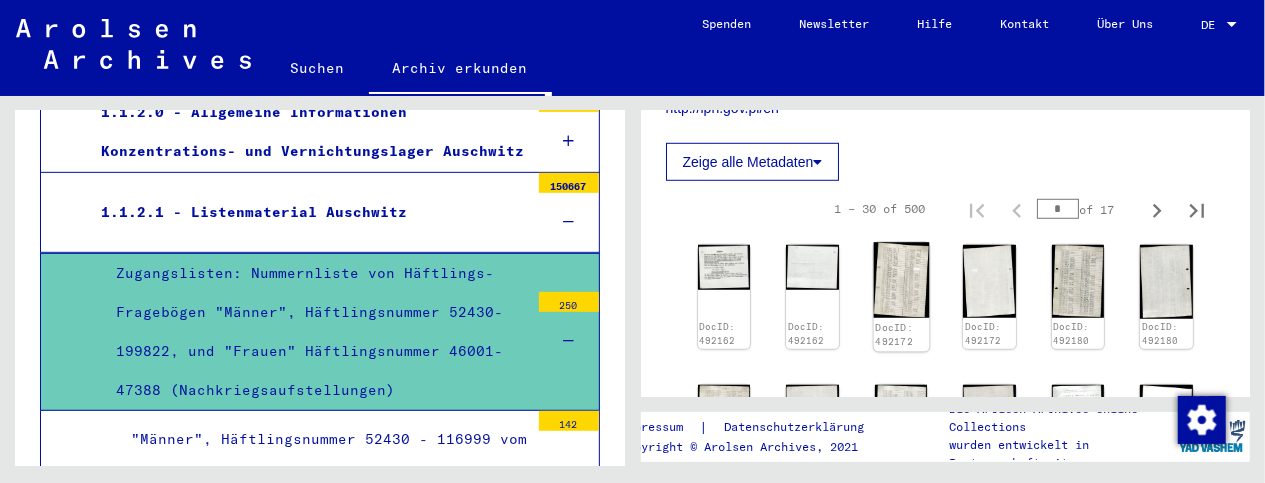 click 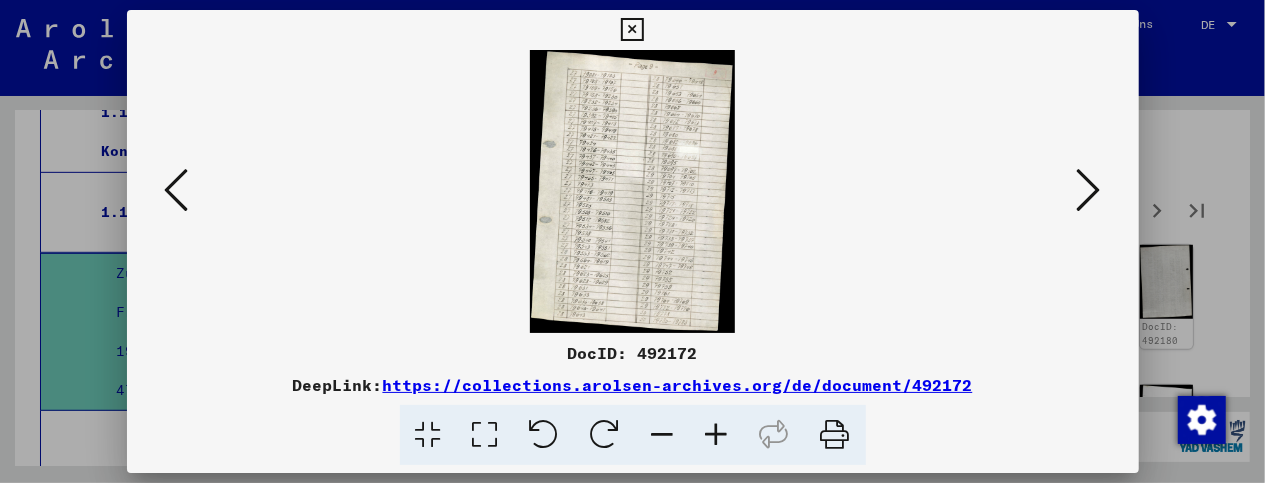 click at bounding box center [717, 435] 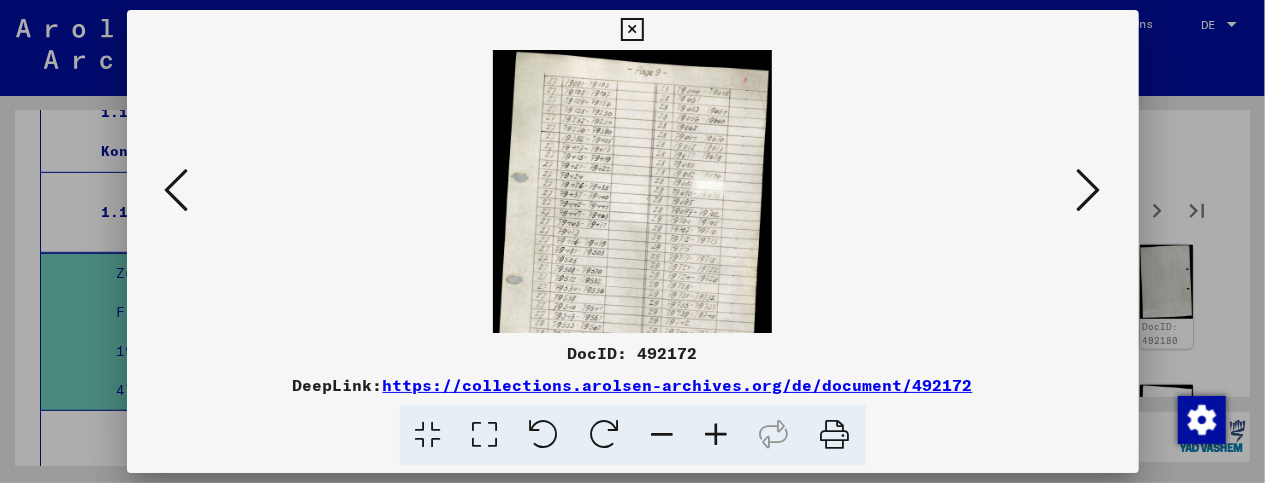 click at bounding box center [717, 435] 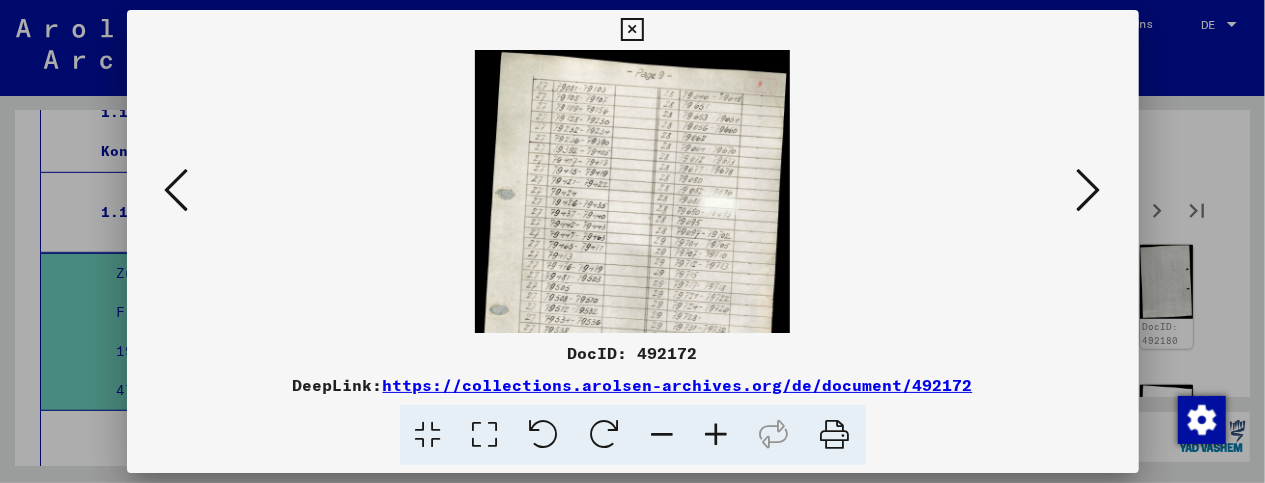 click at bounding box center [717, 435] 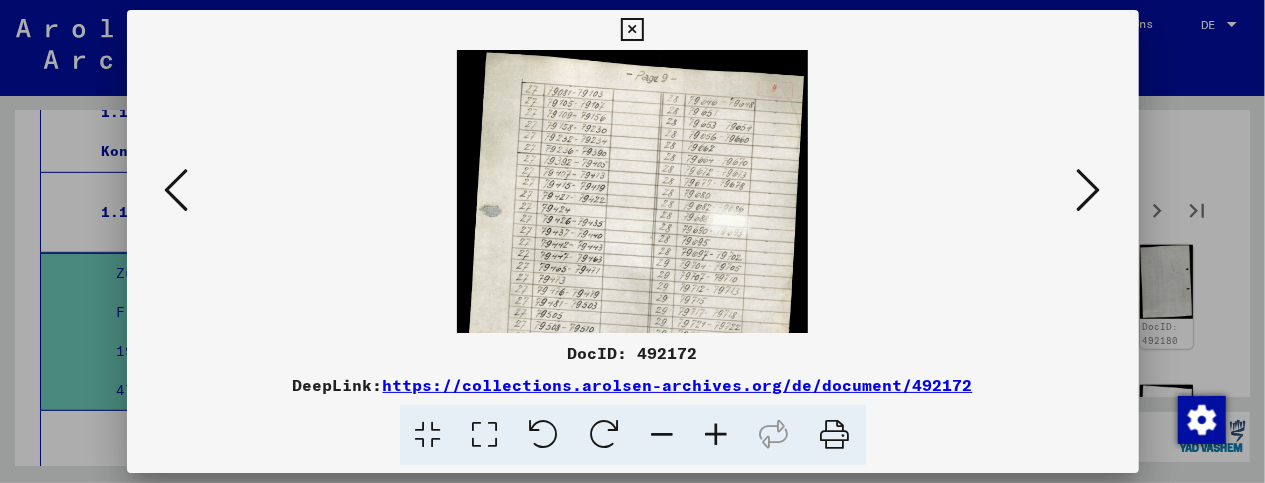 click at bounding box center (717, 435) 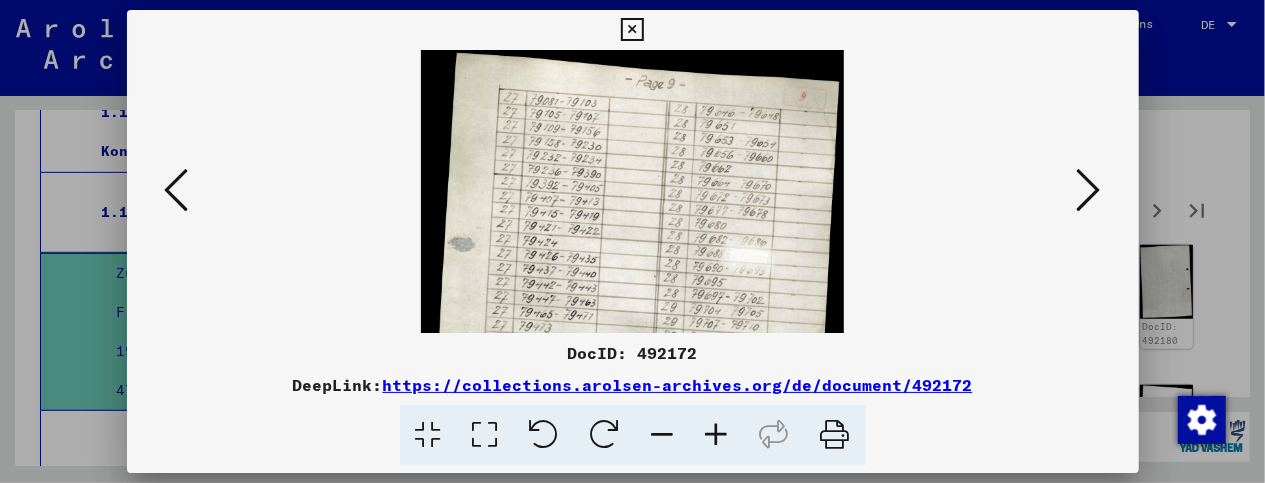click at bounding box center [717, 435] 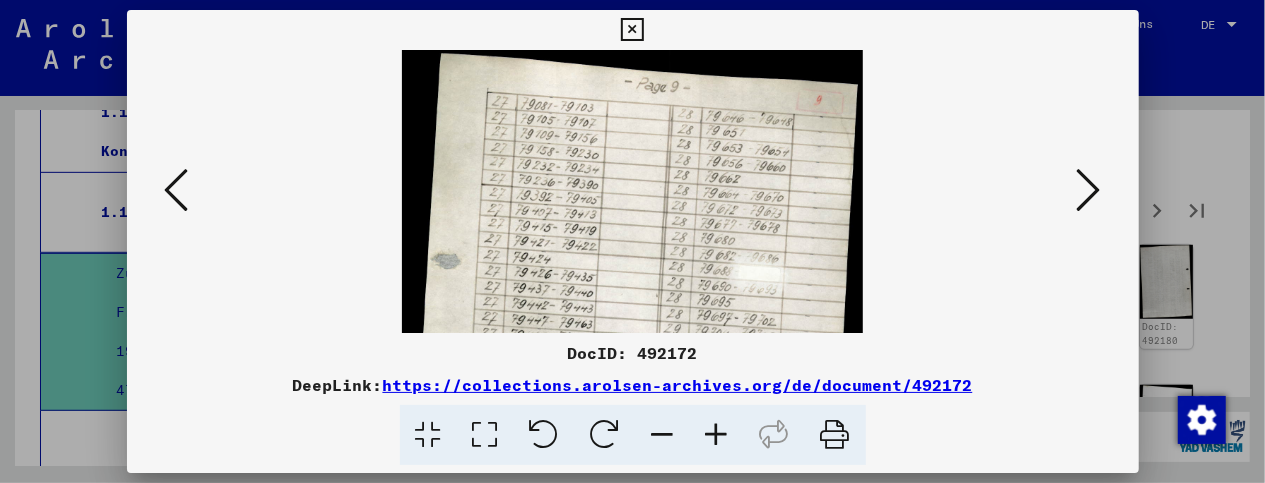 click at bounding box center [717, 435] 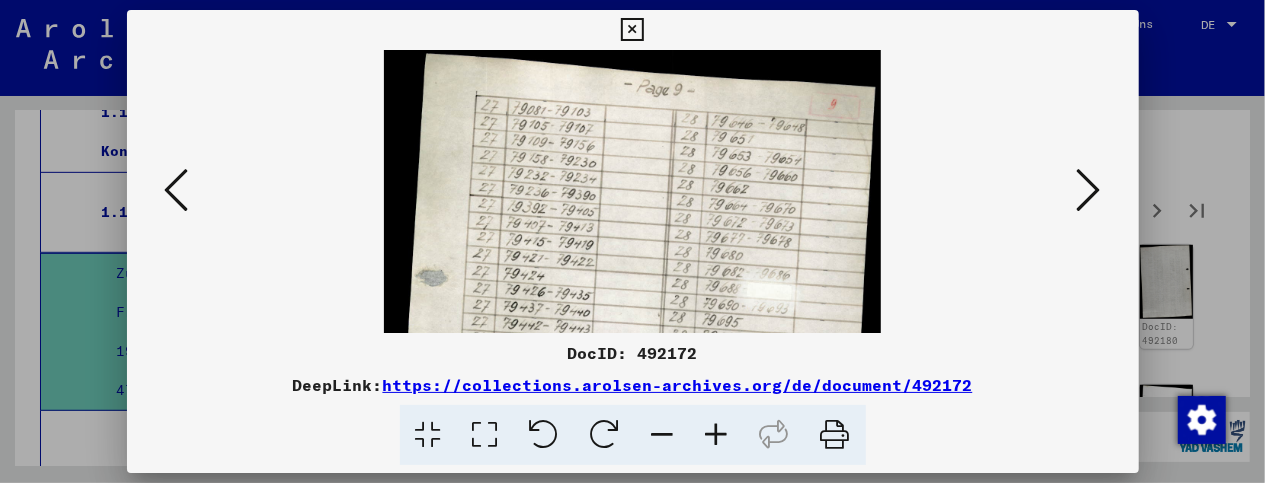click at bounding box center [717, 435] 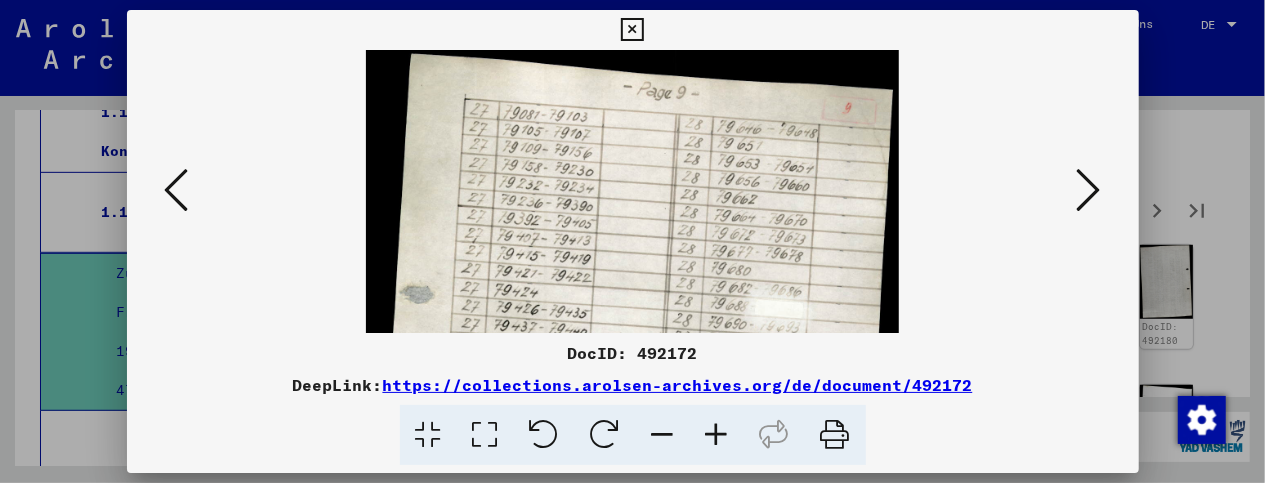 click at bounding box center (717, 435) 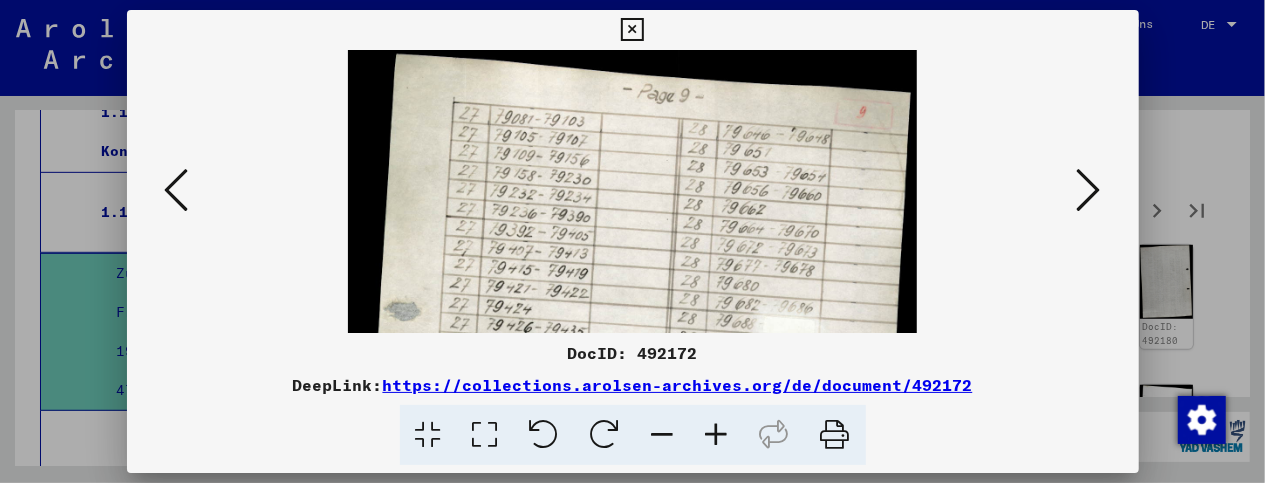 drag, startPoint x: 720, startPoint y: 283, endPoint x: 755, endPoint y: 177, distance: 111.62885 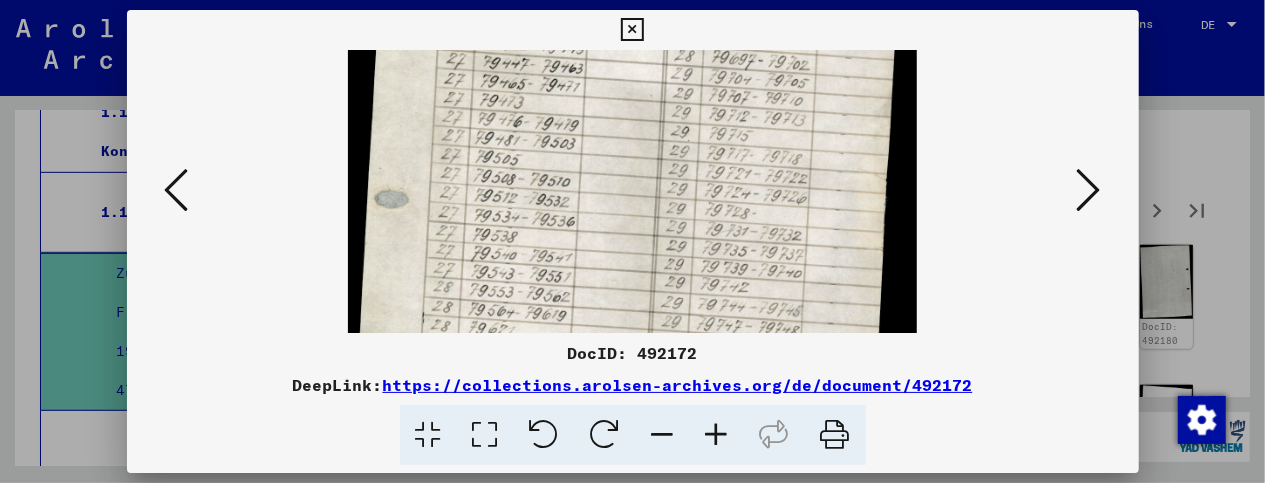 drag, startPoint x: 799, startPoint y: 287, endPoint x: 830, endPoint y: 71, distance: 218.2132 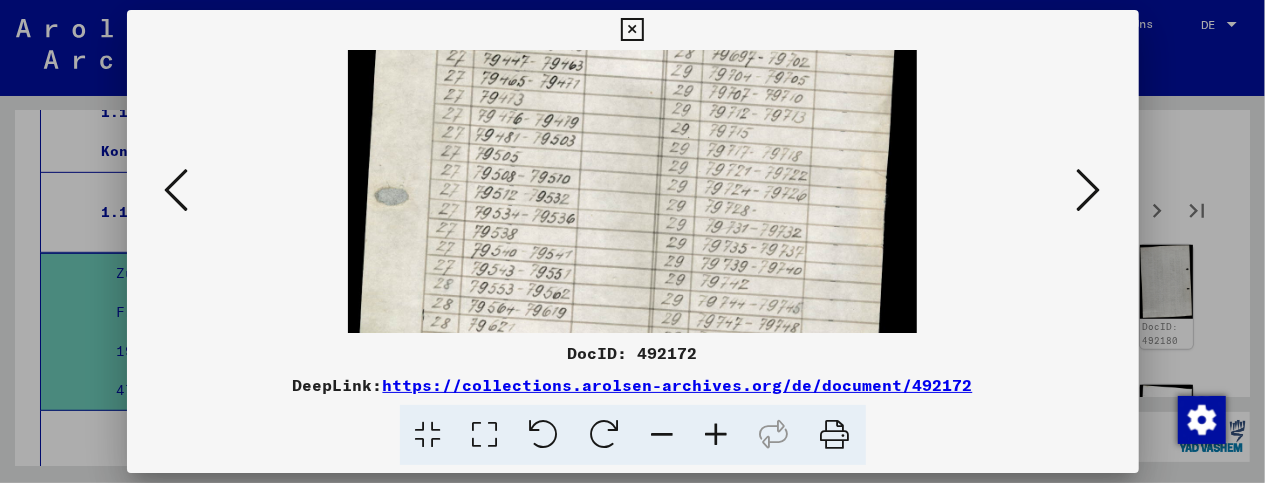 drag, startPoint x: 817, startPoint y: 213, endPoint x: 849, endPoint y: 89, distance: 128.06248 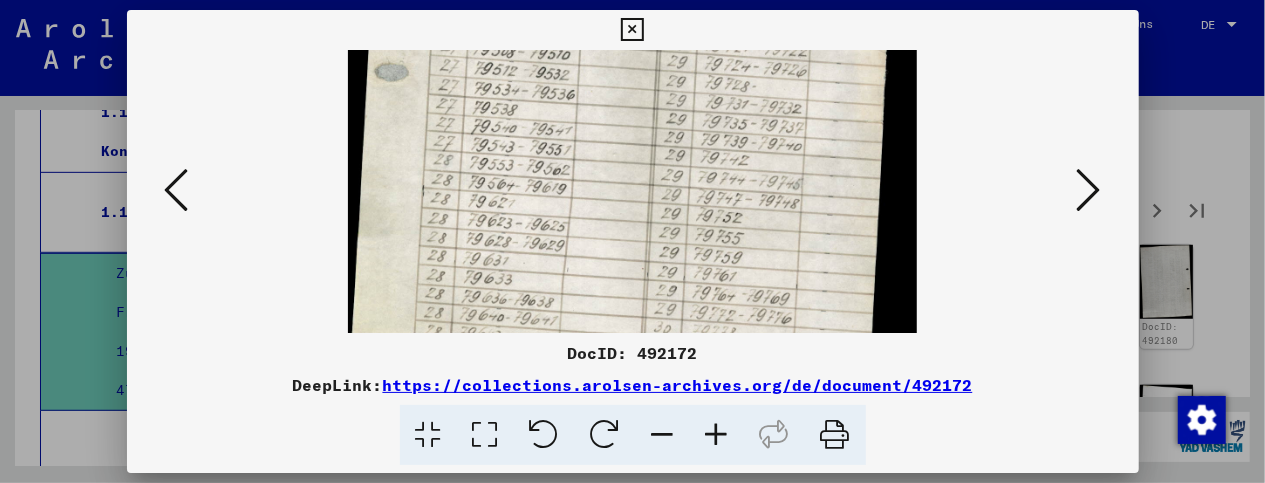 scroll, scrollTop: 500, scrollLeft: 0, axis: vertical 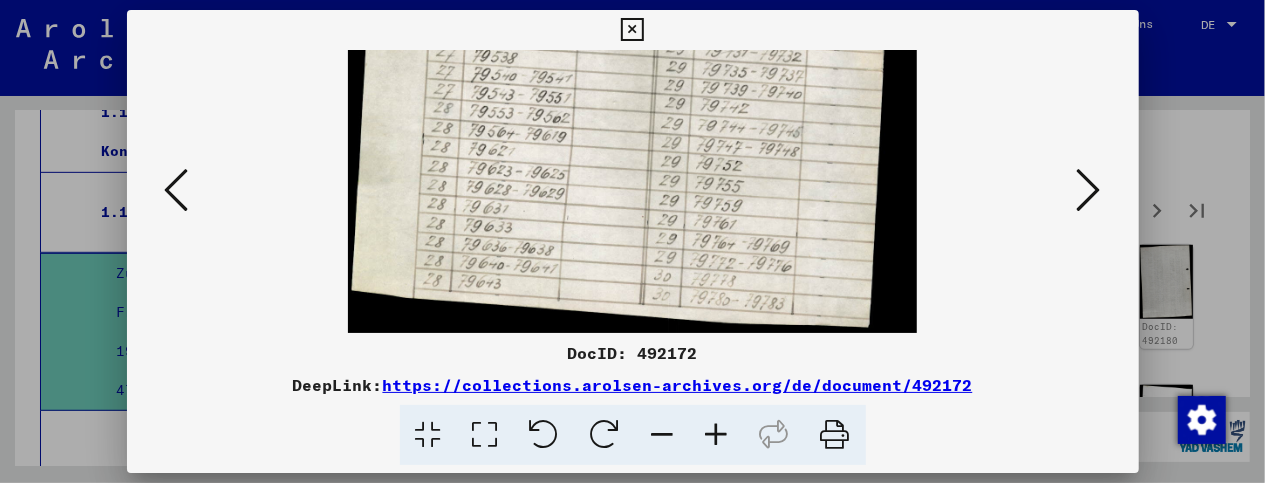 drag, startPoint x: 809, startPoint y: 254, endPoint x: 862, endPoint y: 33, distance: 227.26636 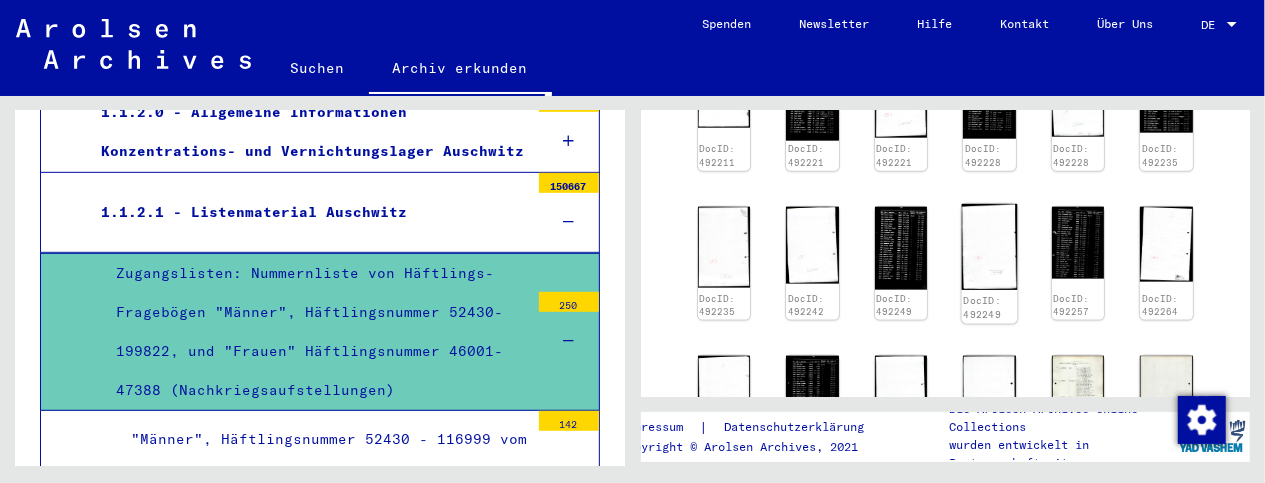 scroll, scrollTop: 1234, scrollLeft: 0, axis: vertical 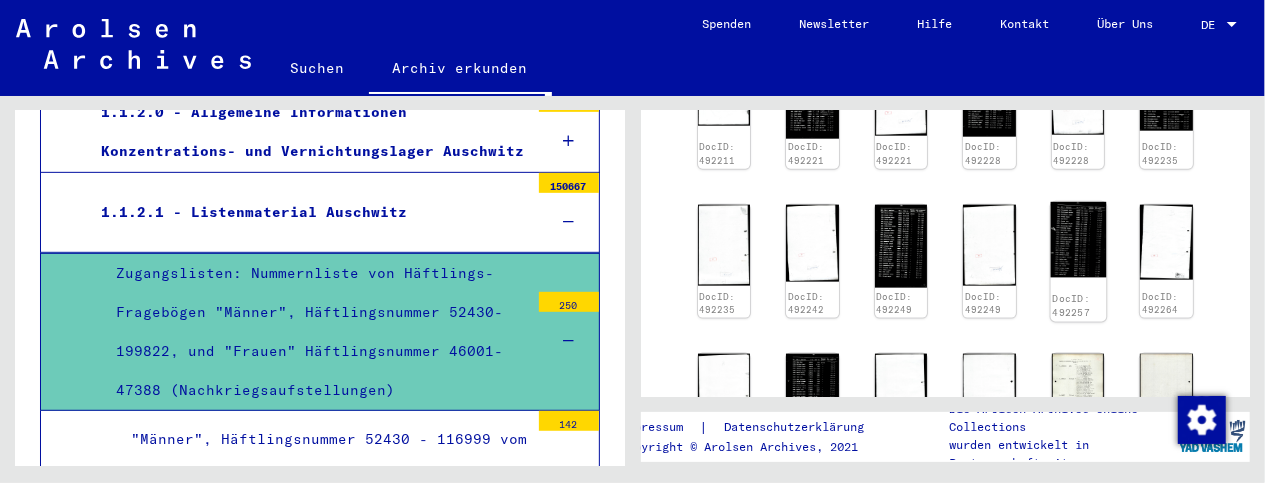 click 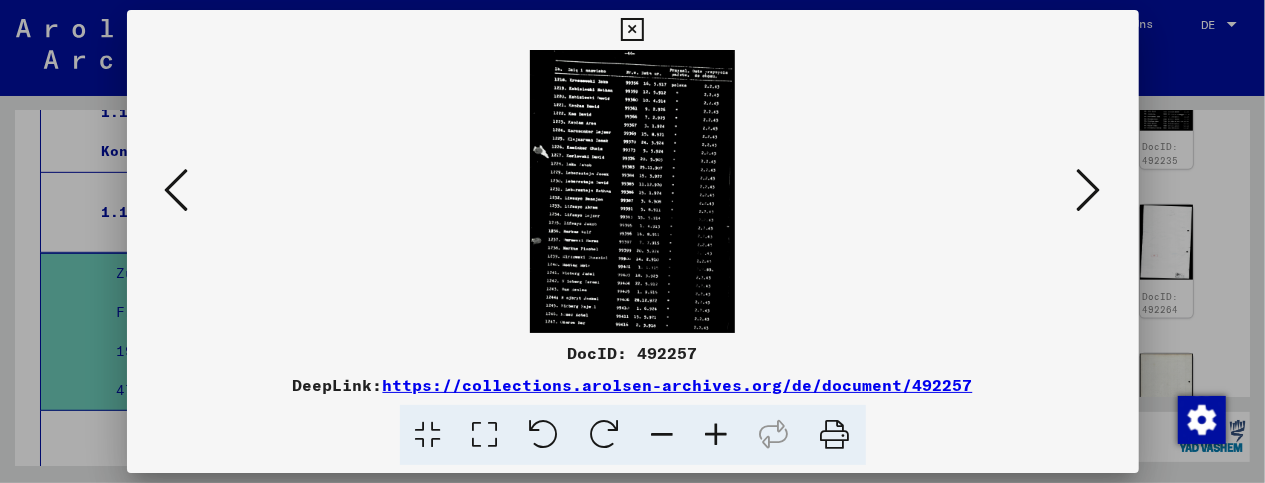 click at bounding box center [717, 435] 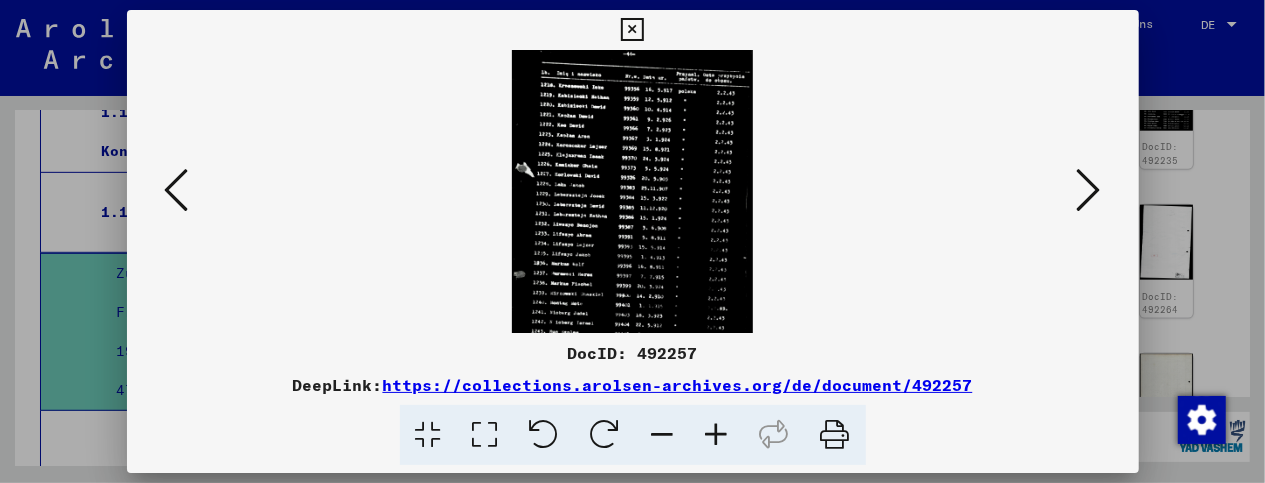click at bounding box center (717, 435) 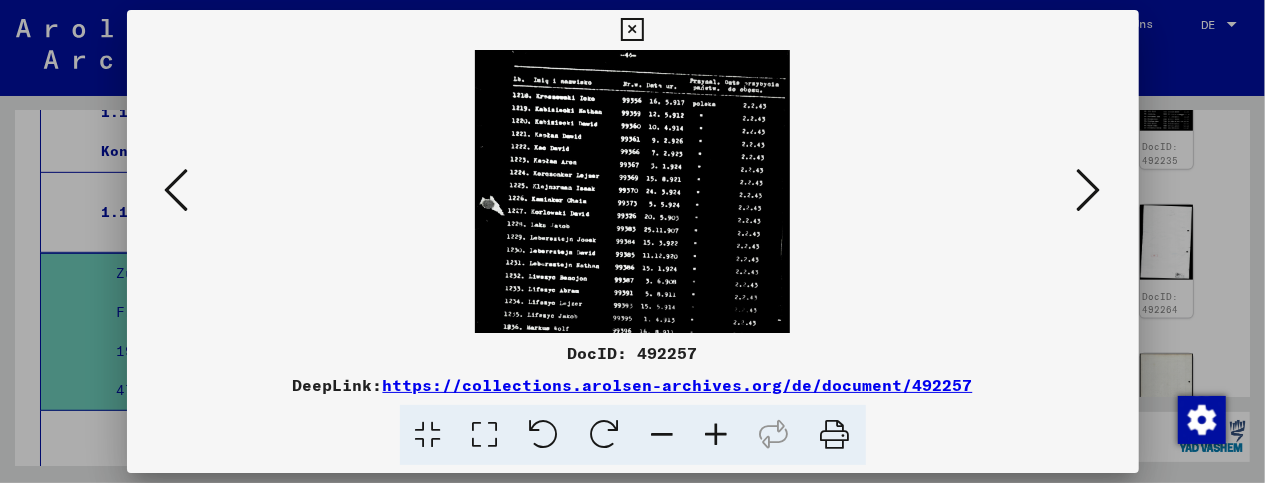click at bounding box center [717, 435] 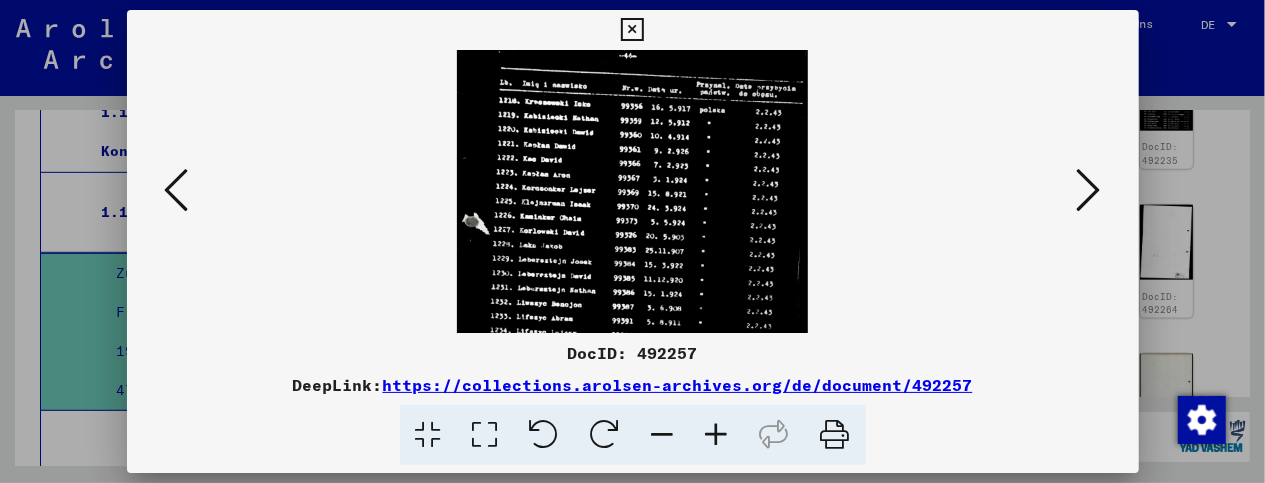 click at bounding box center [717, 435] 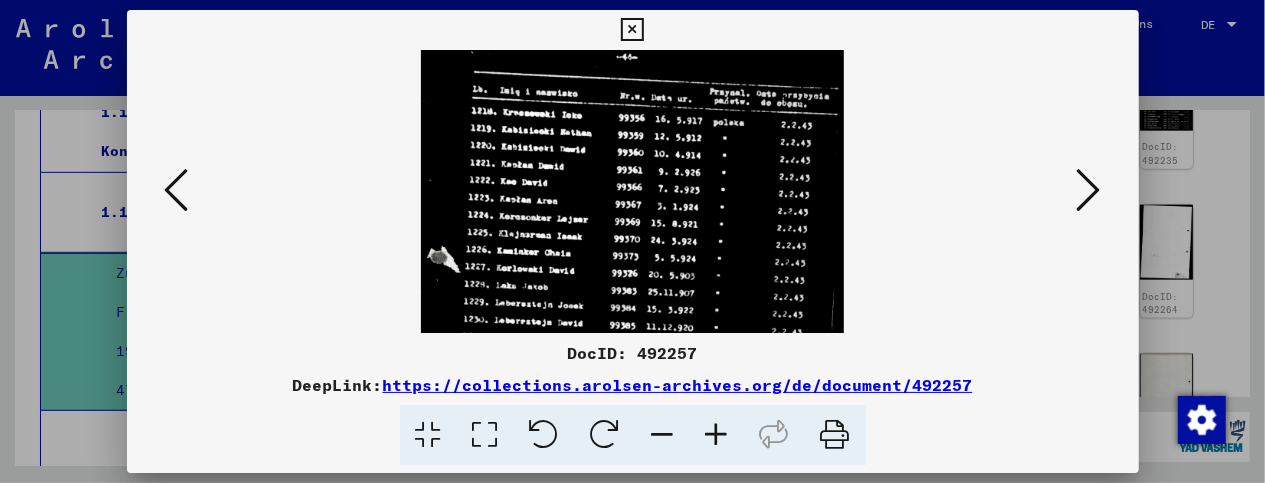 click at bounding box center (717, 435) 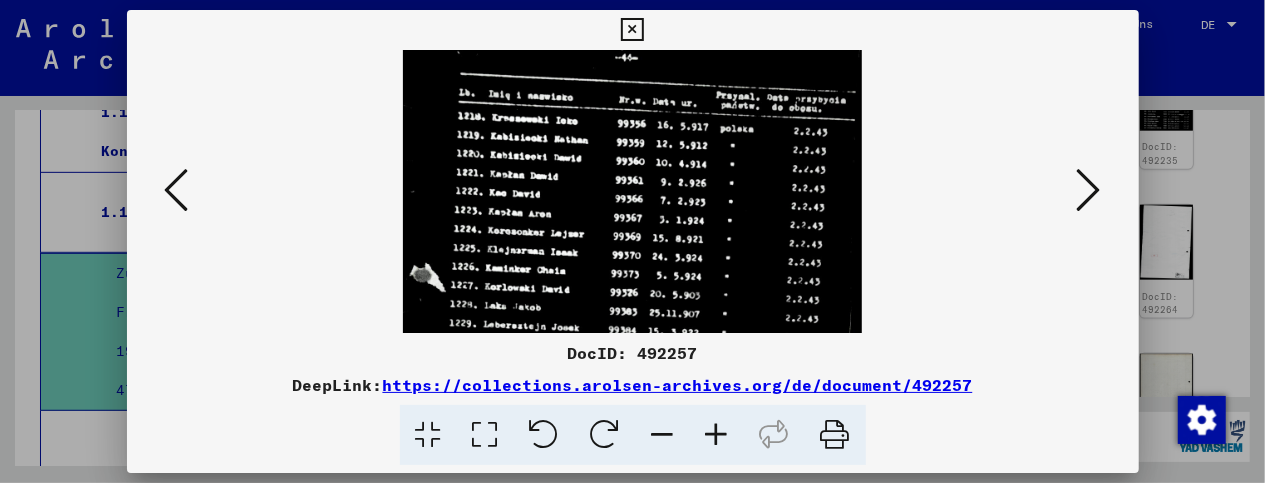 click at bounding box center [717, 435] 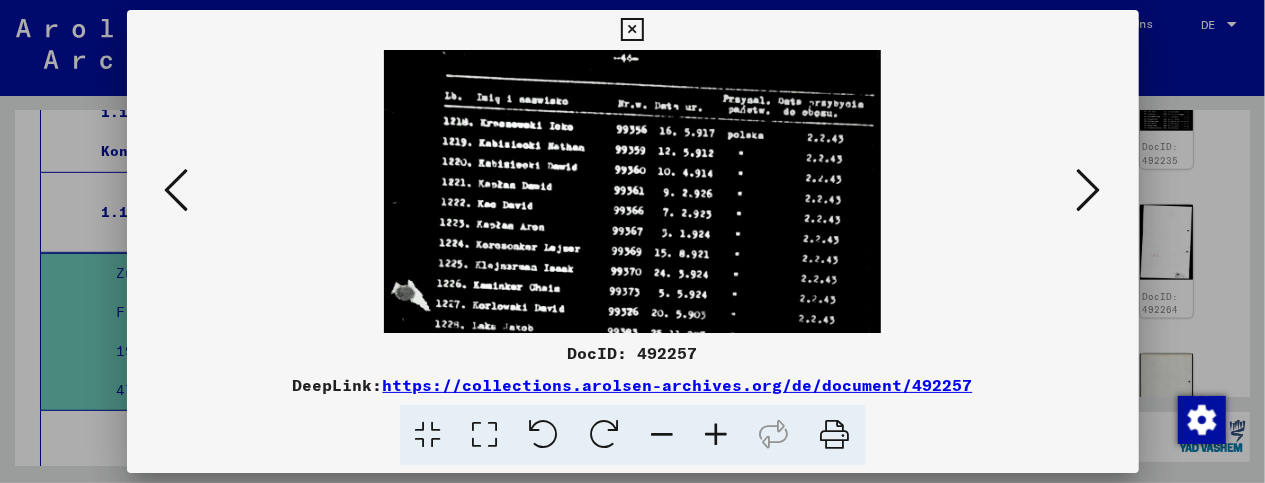 click at bounding box center [717, 435] 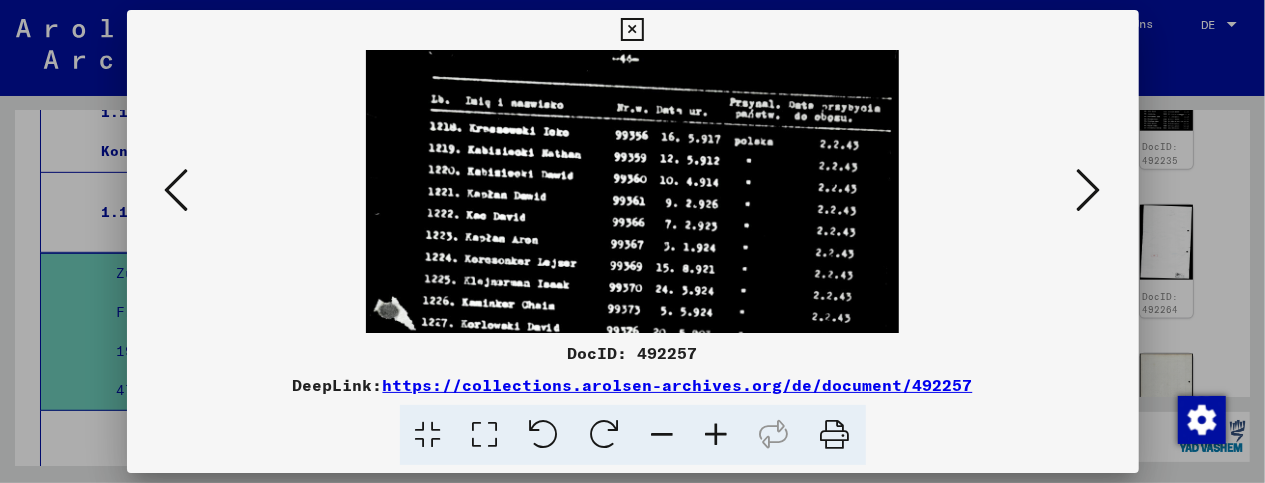 click at bounding box center (717, 435) 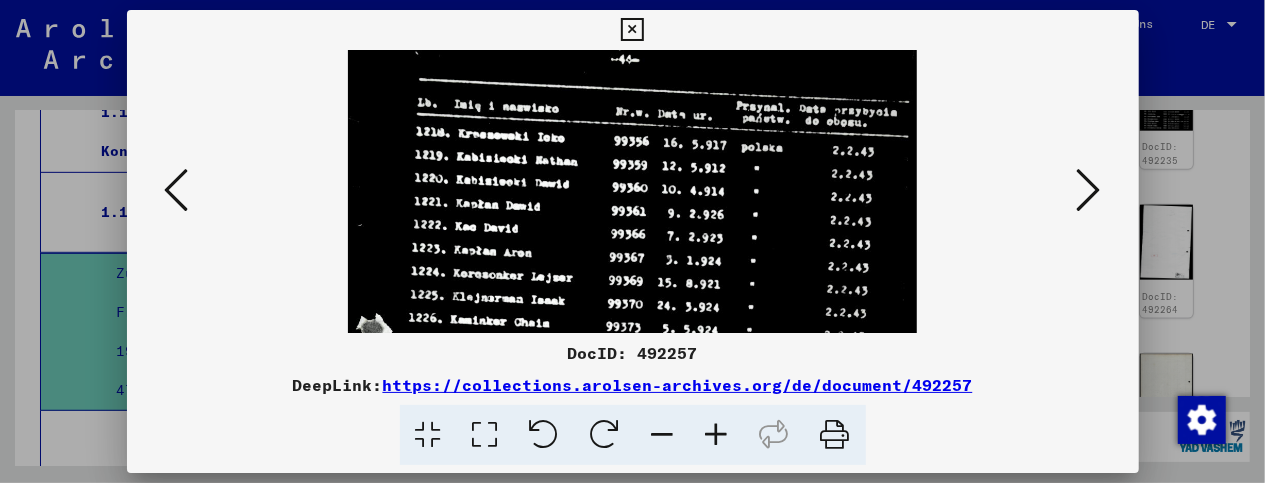click at bounding box center [632, 30] 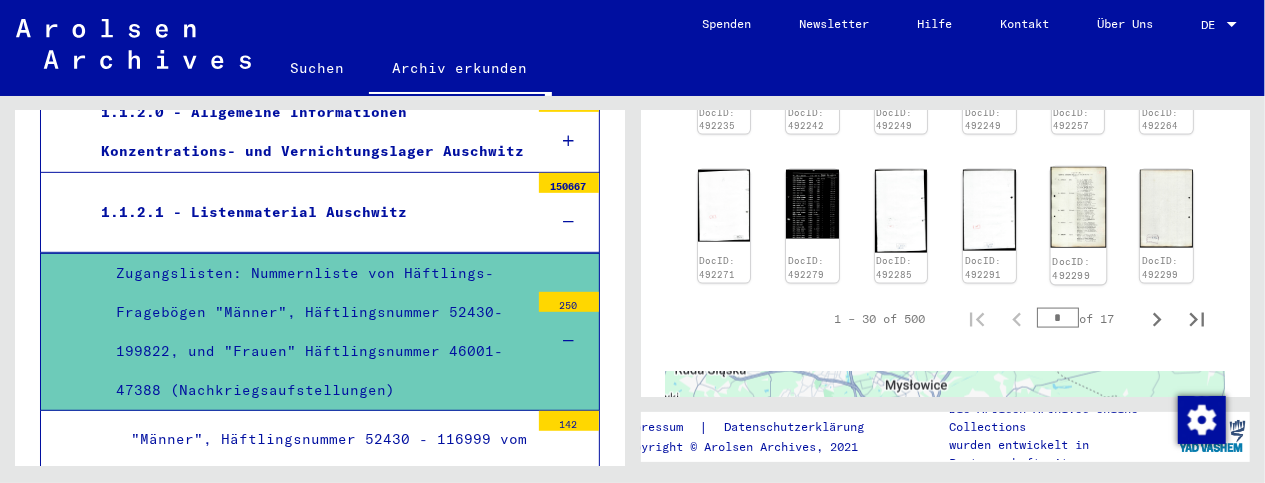 scroll, scrollTop: 1416, scrollLeft: 0, axis: vertical 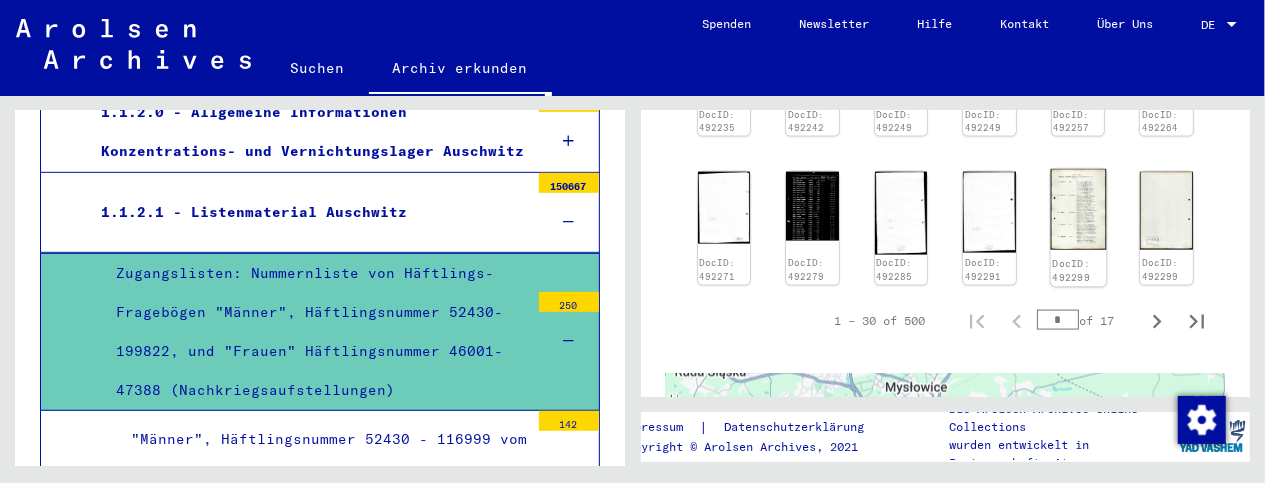 click 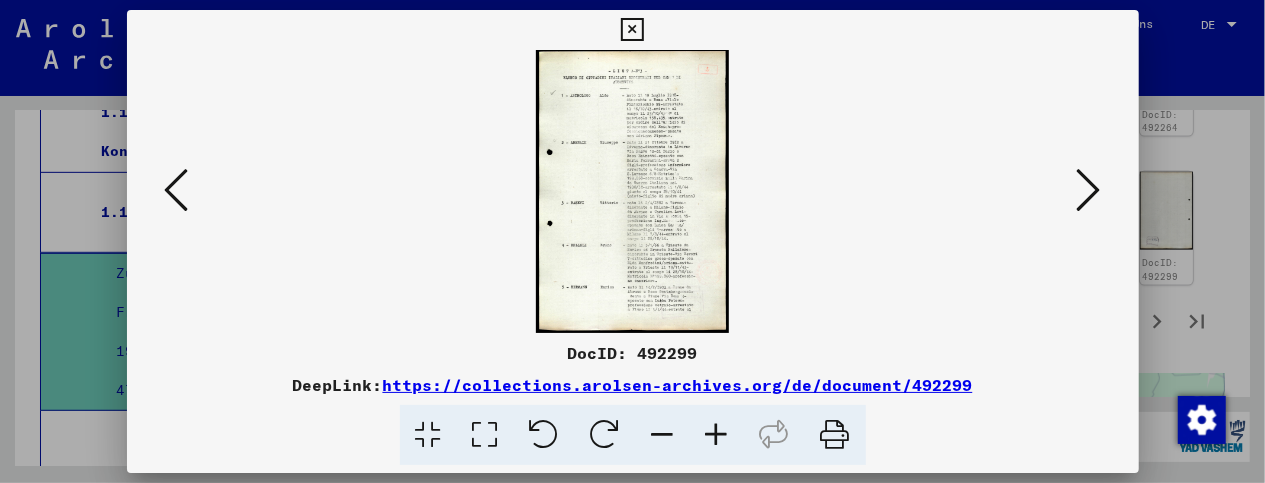 click at bounding box center [717, 435] 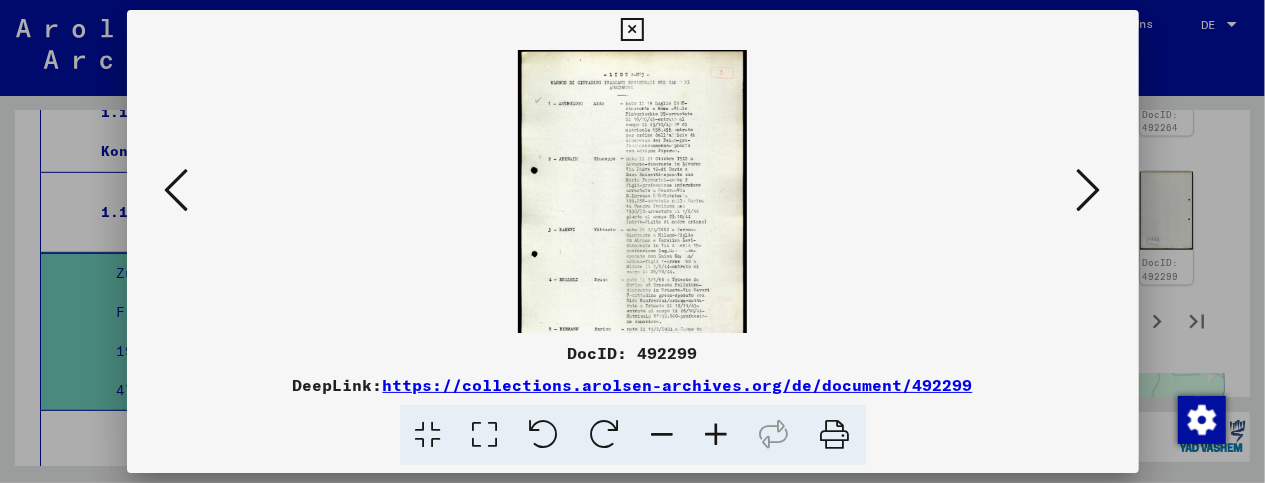 click at bounding box center [717, 435] 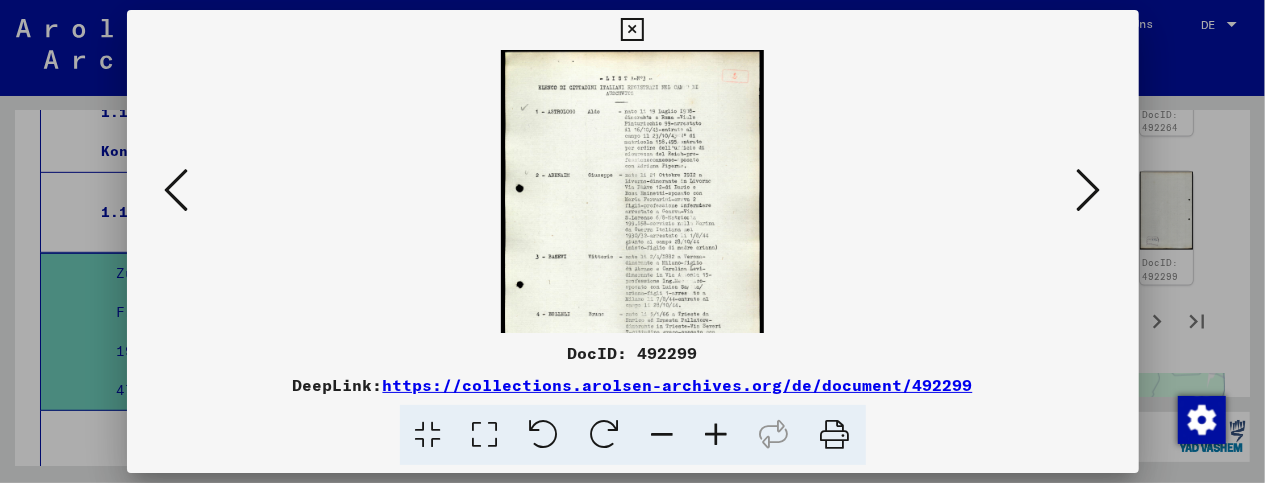 click at bounding box center (717, 435) 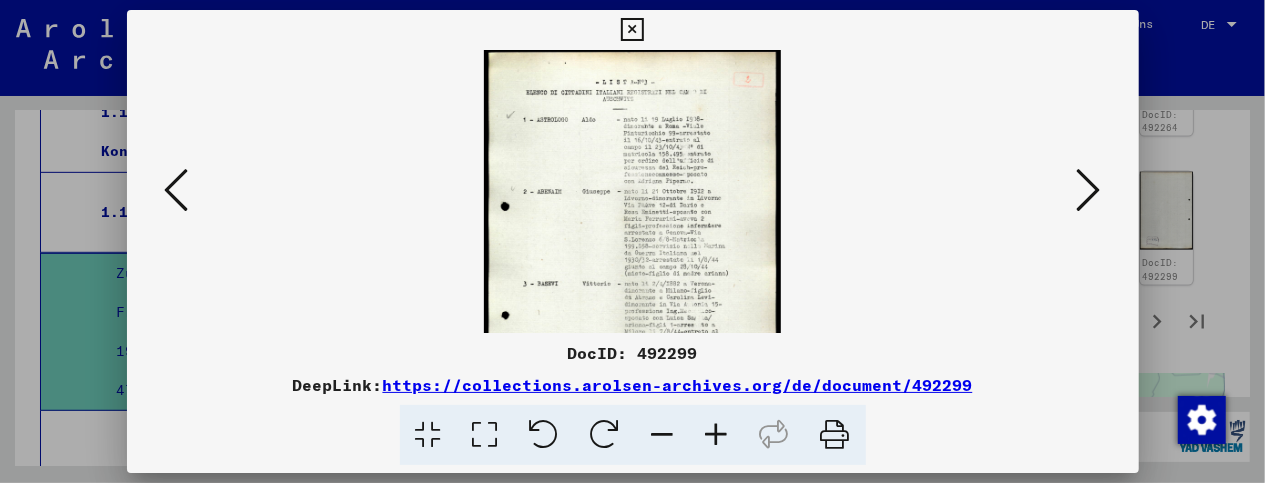 click at bounding box center (717, 435) 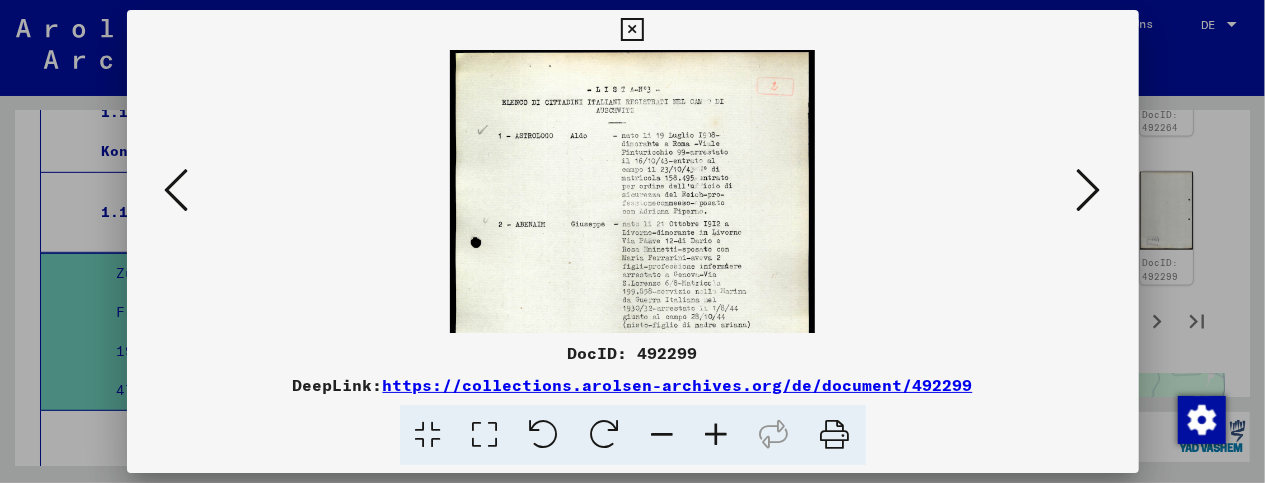 click at bounding box center [717, 435] 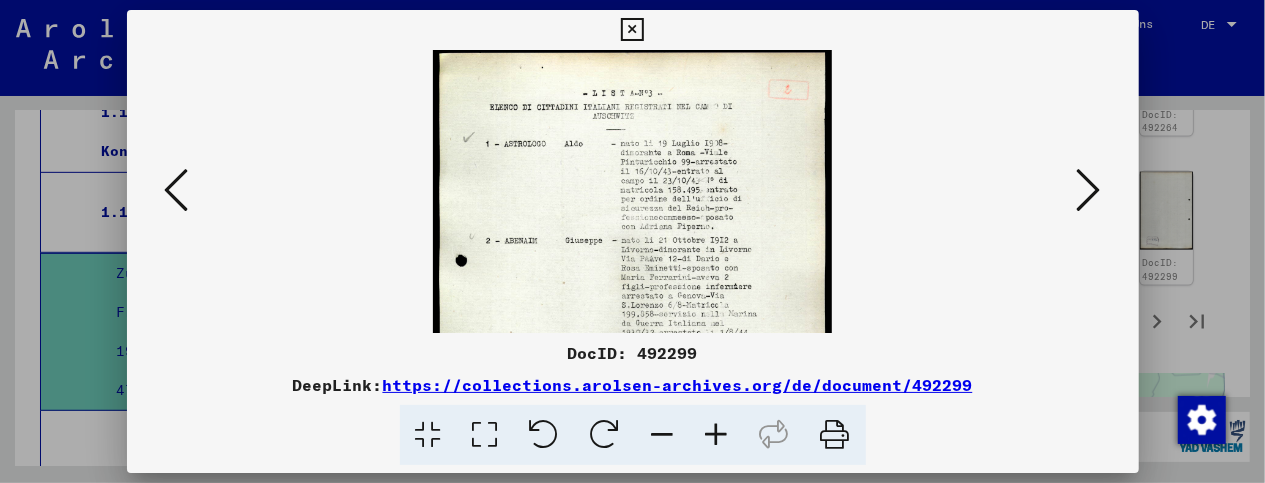 click at bounding box center (717, 435) 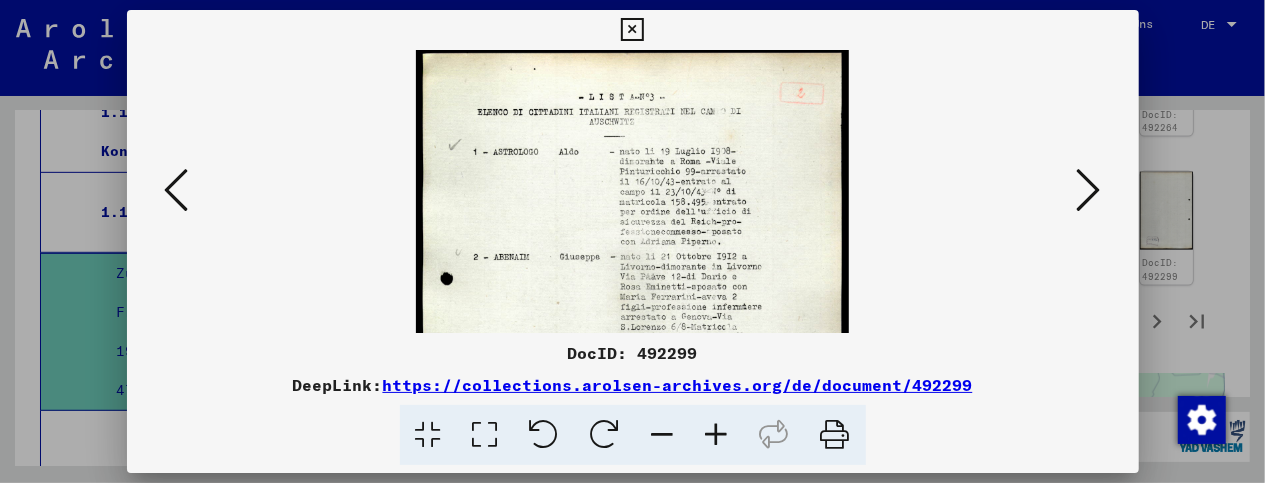 click at bounding box center (717, 435) 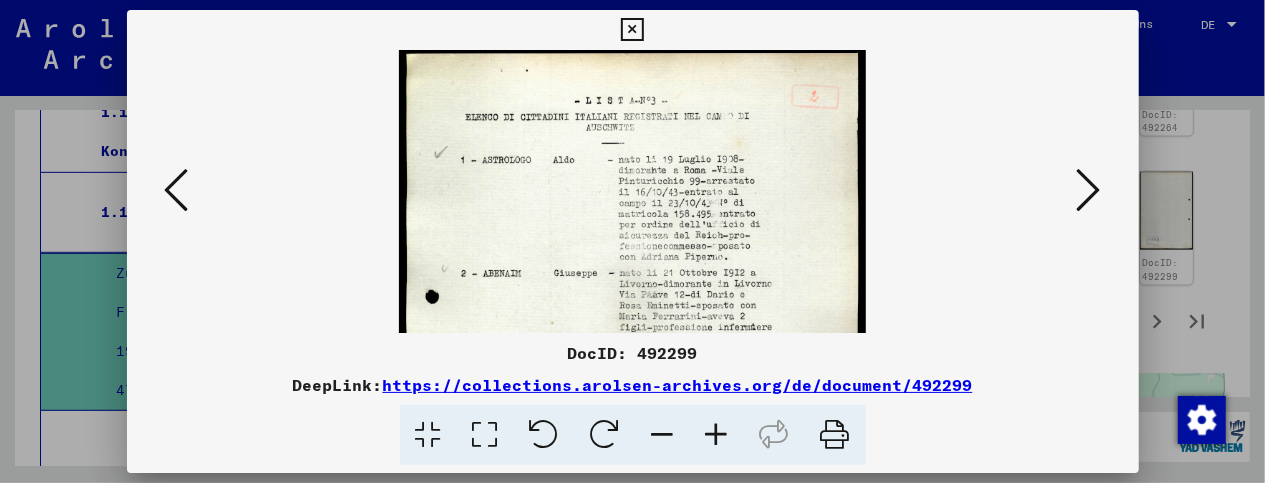 click at bounding box center [717, 435] 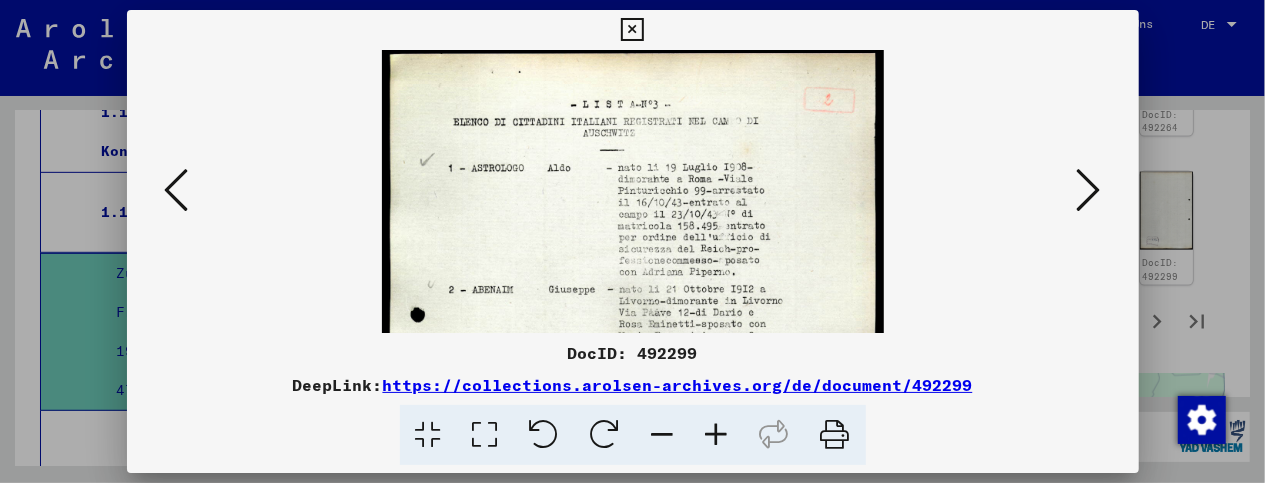 click at bounding box center [717, 435] 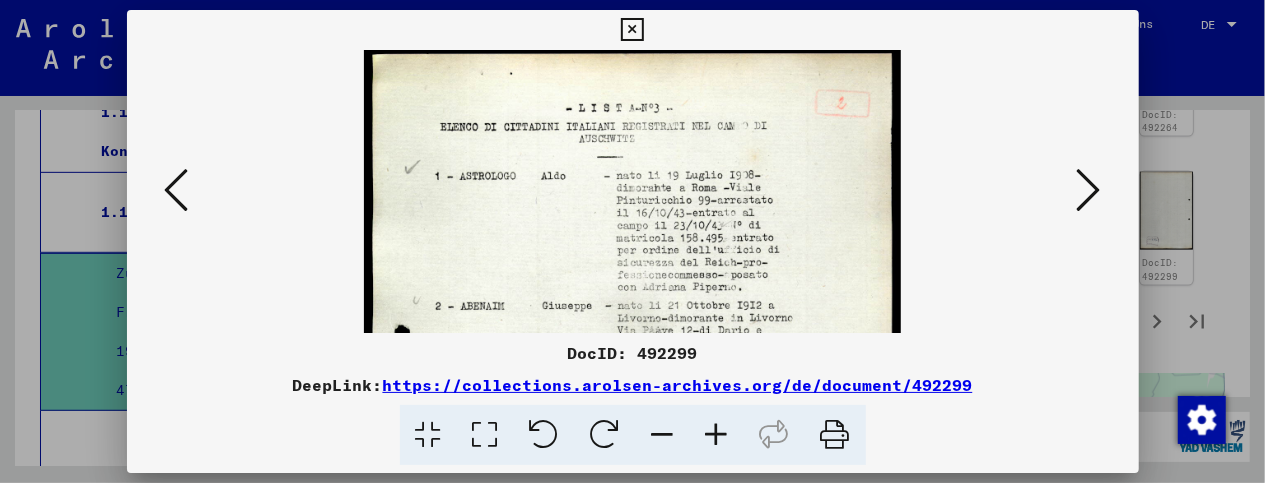 click at bounding box center (717, 435) 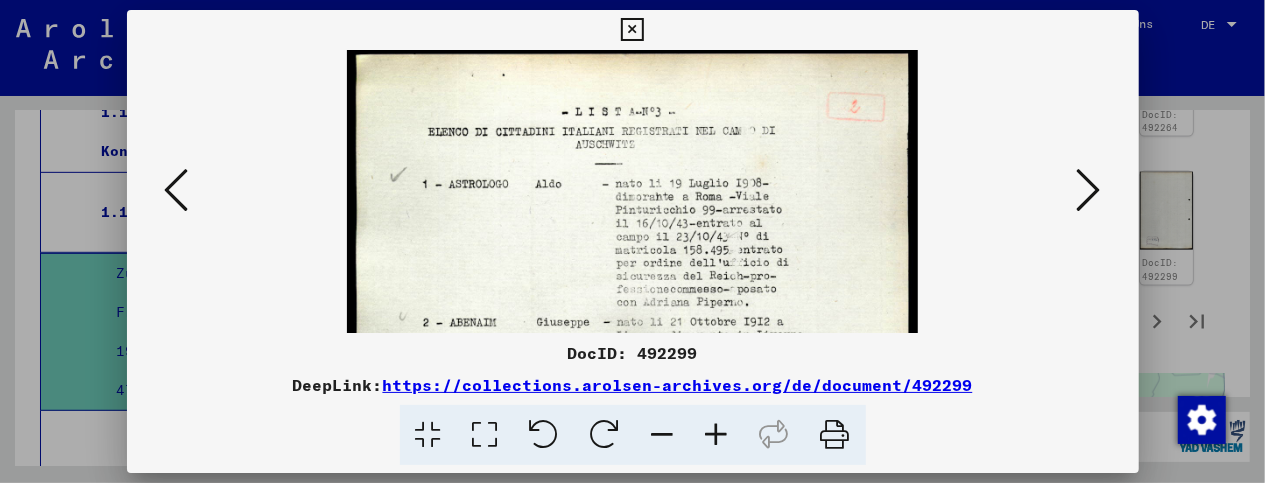 click at bounding box center (632, 30) 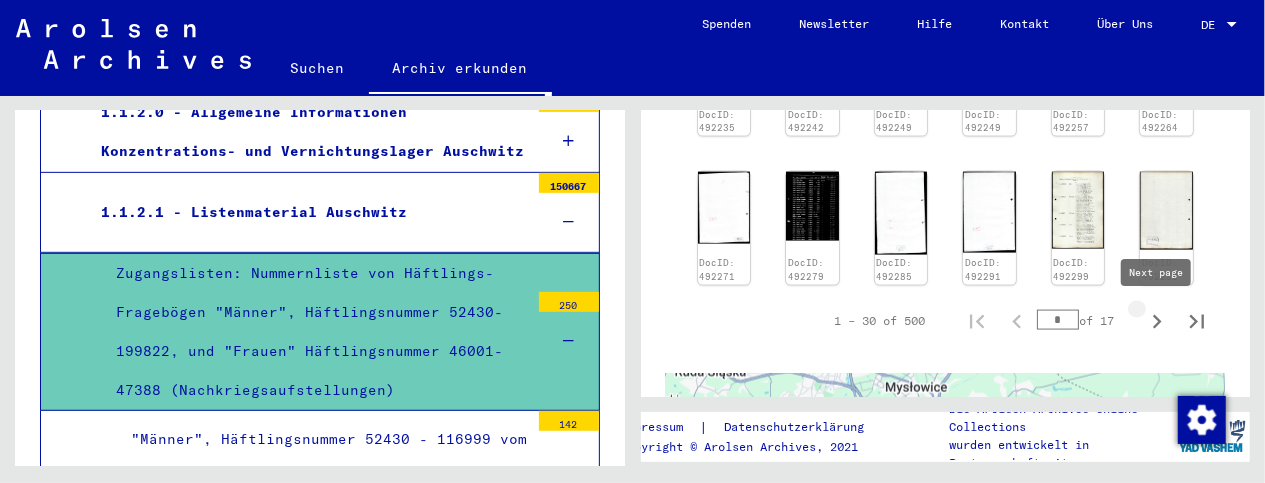 click 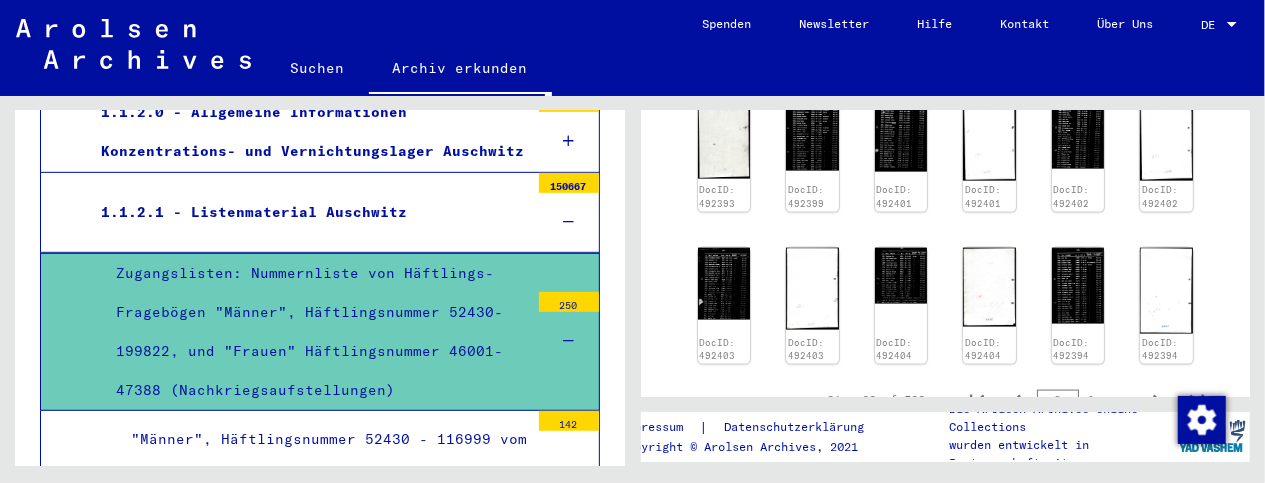 scroll, scrollTop: 1437, scrollLeft: 0, axis: vertical 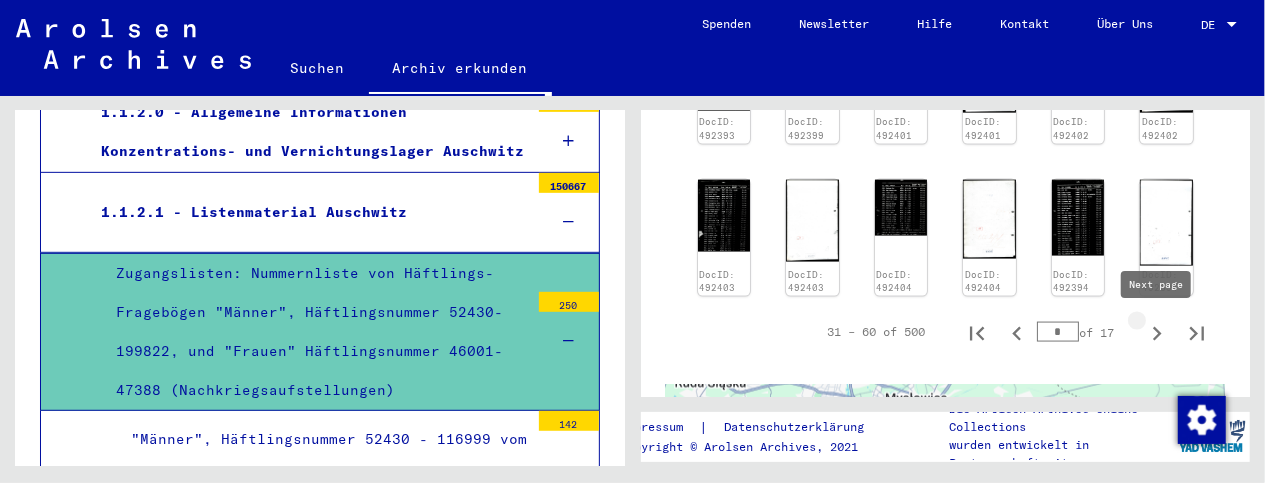 click 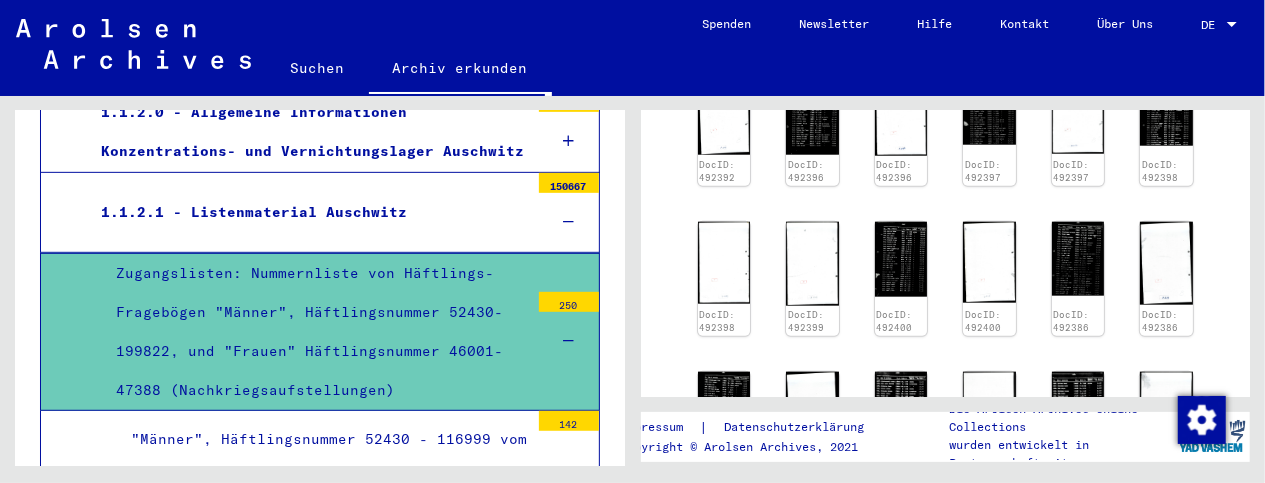 scroll, scrollTop: 1085, scrollLeft: 0, axis: vertical 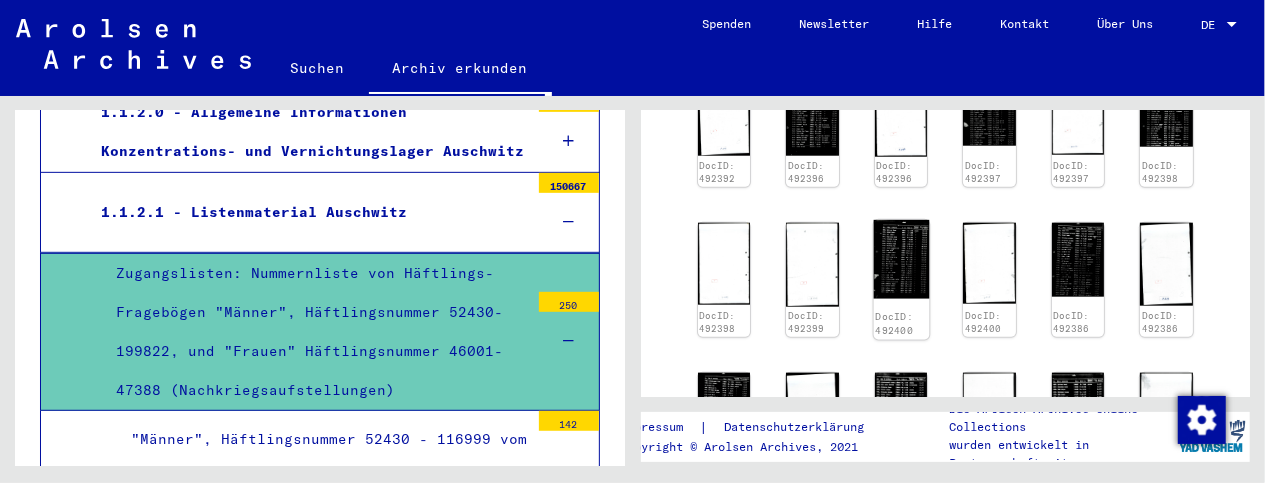 click 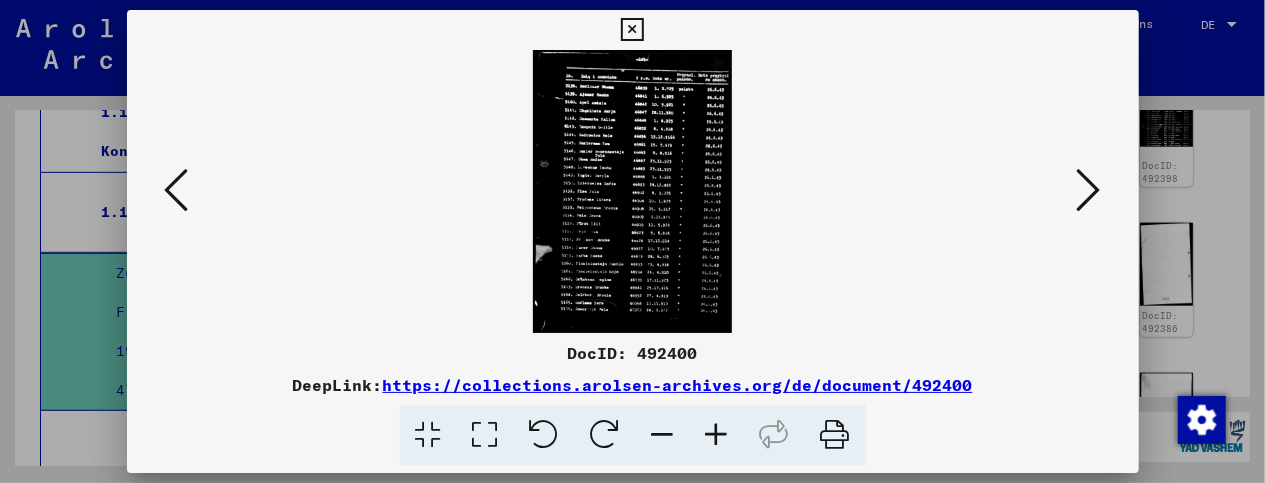 click at bounding box center [717, 435] 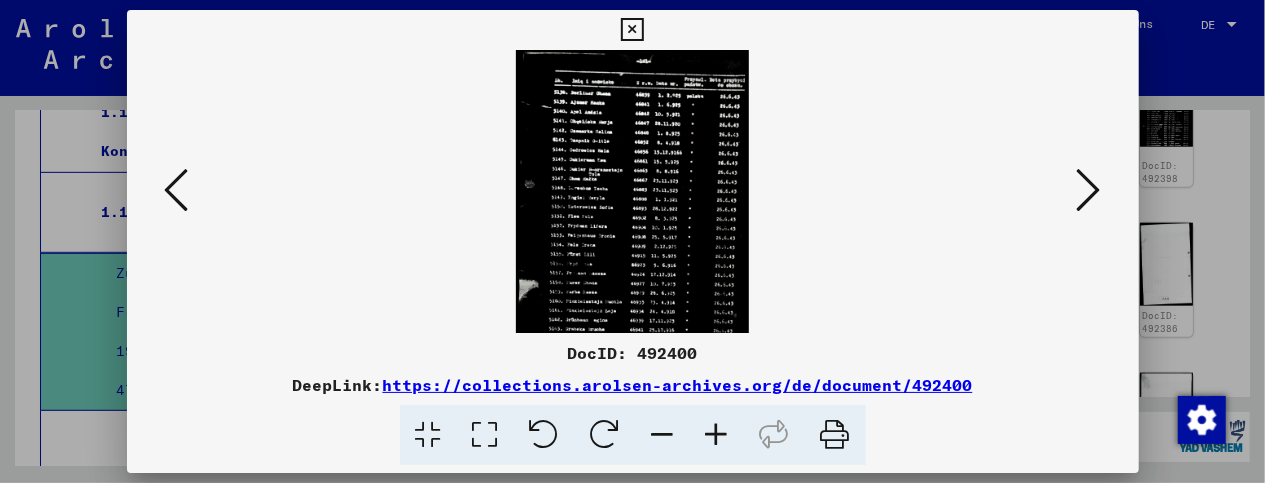 click at bounding box center (717, 435) 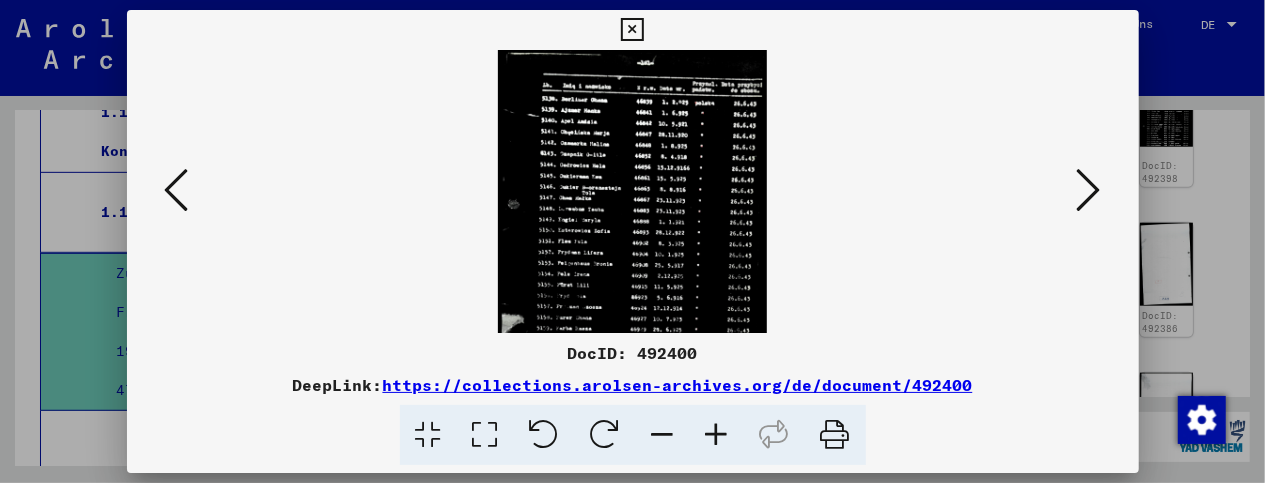 click at bounding box center (717, 435) 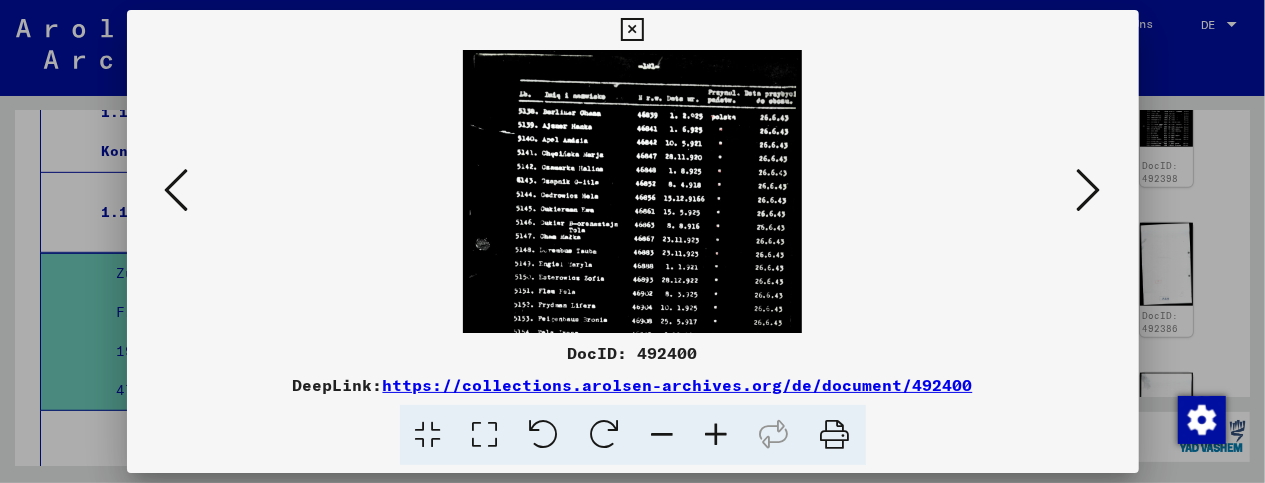 click at bounding box center (717, 435) 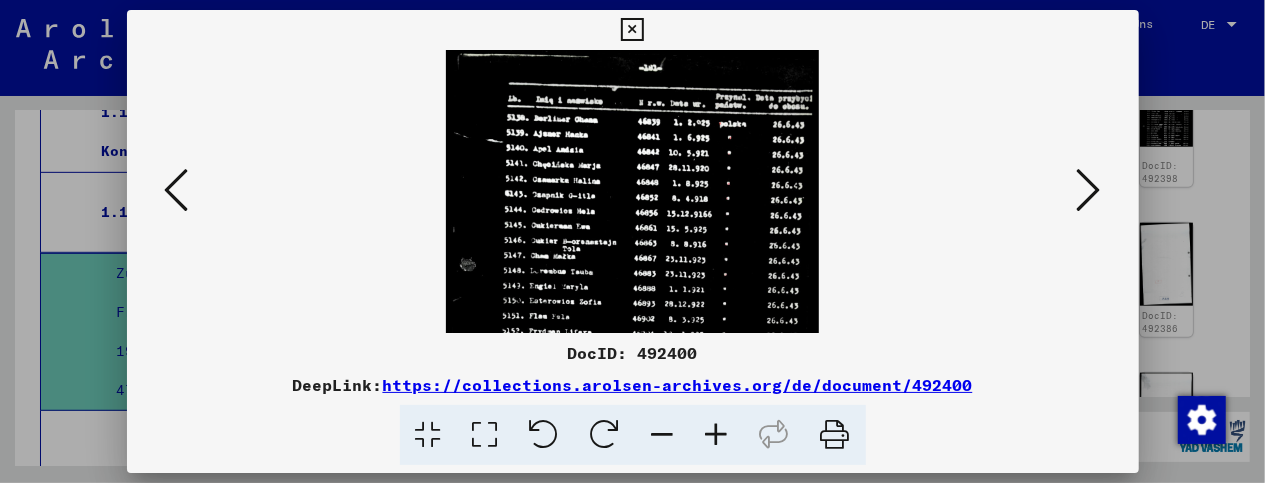 click at bounding box center (717, 435) 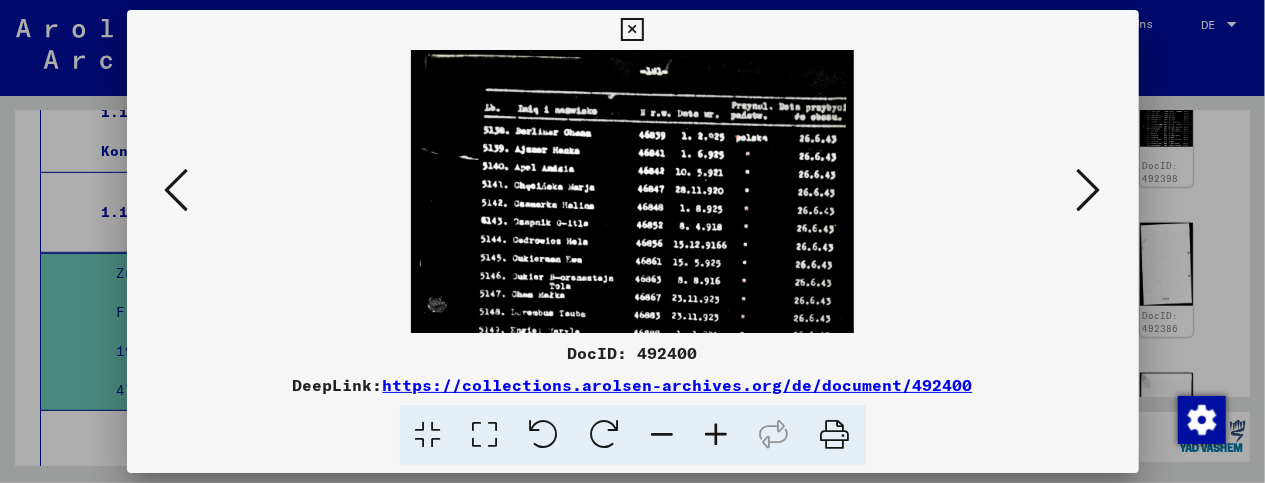 click at bounding box center (717, 435) 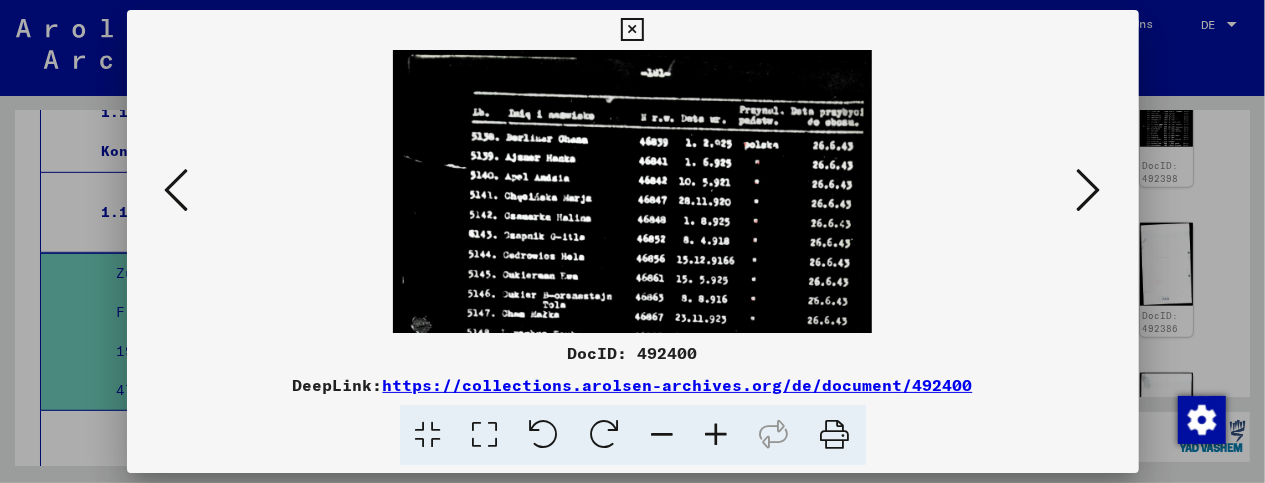 click at bounding box center (717, 435) 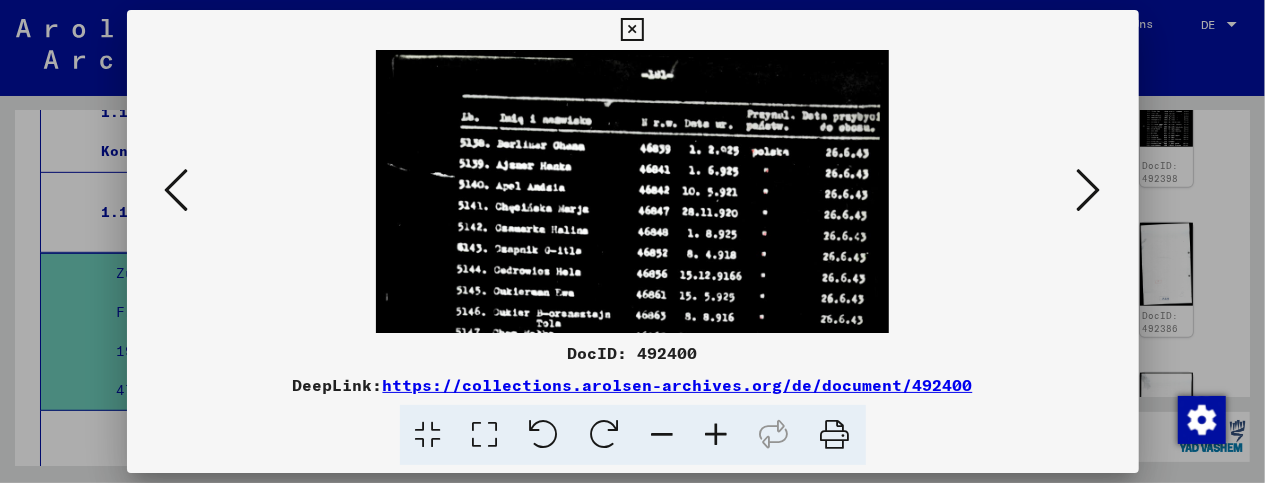 click at bounding box center (717, 435) 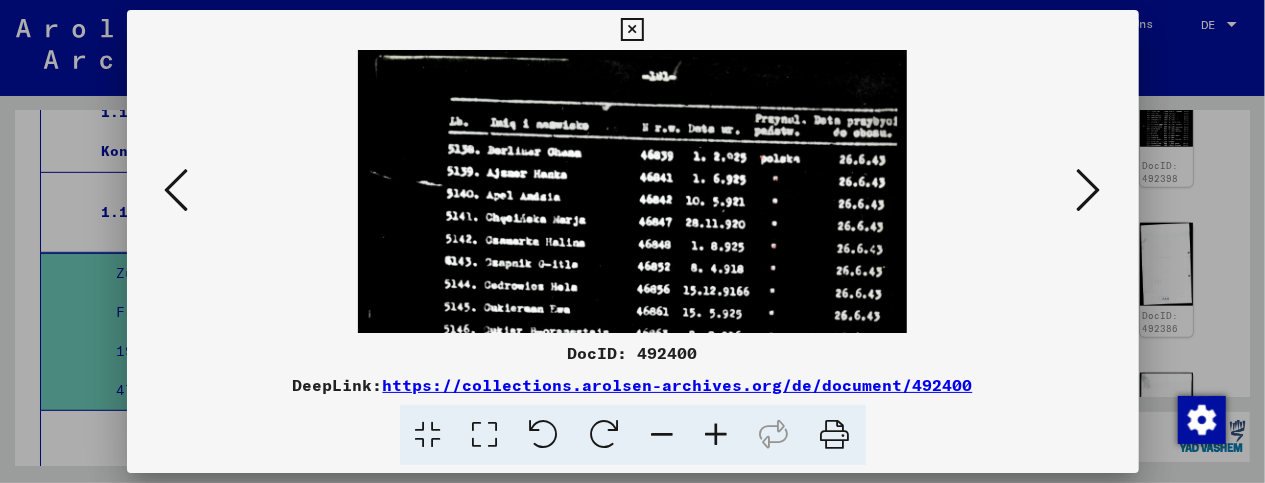 click at bounding box center (717, 435) 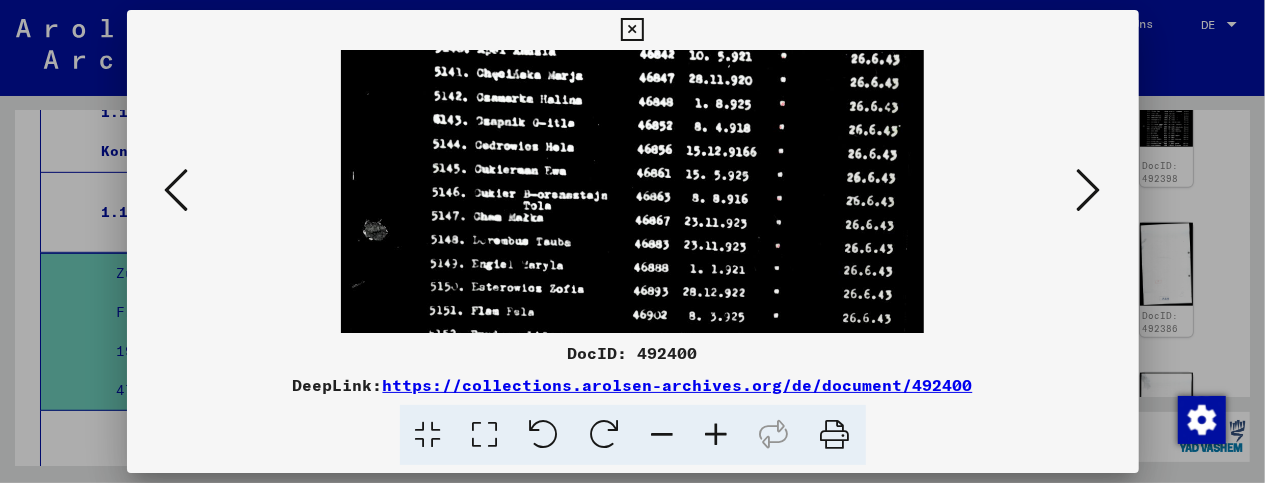 drag, startPoint x: 792, startPoint y: 265, endPoint x: 836, endPoint y: 77, distance: 193.08029 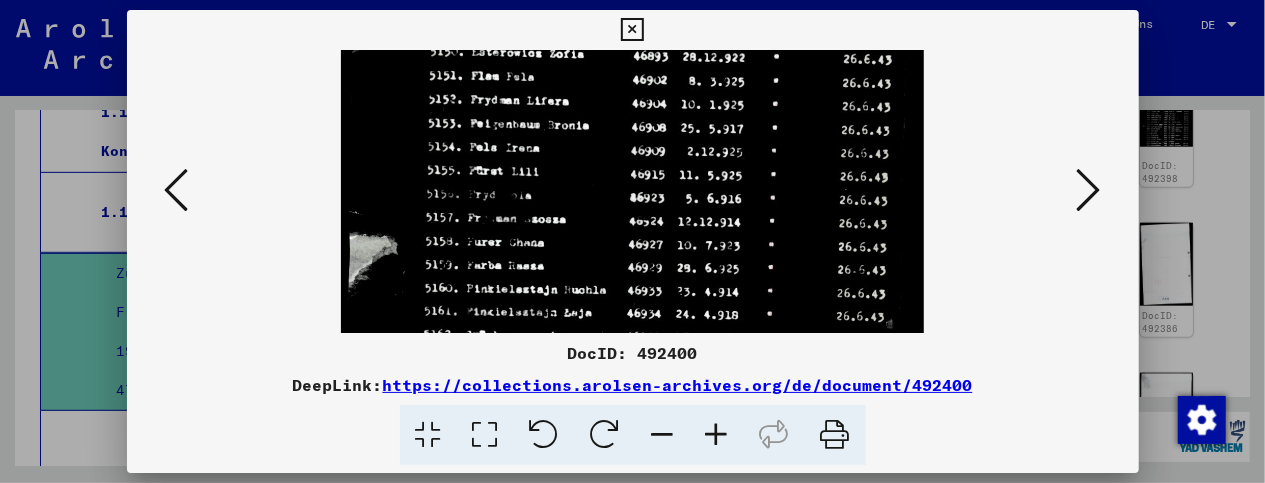 drag, startPoint x: 791, startPoint y: 266, endPoint x: 837, endPoint y: 66, distance: 205.22183 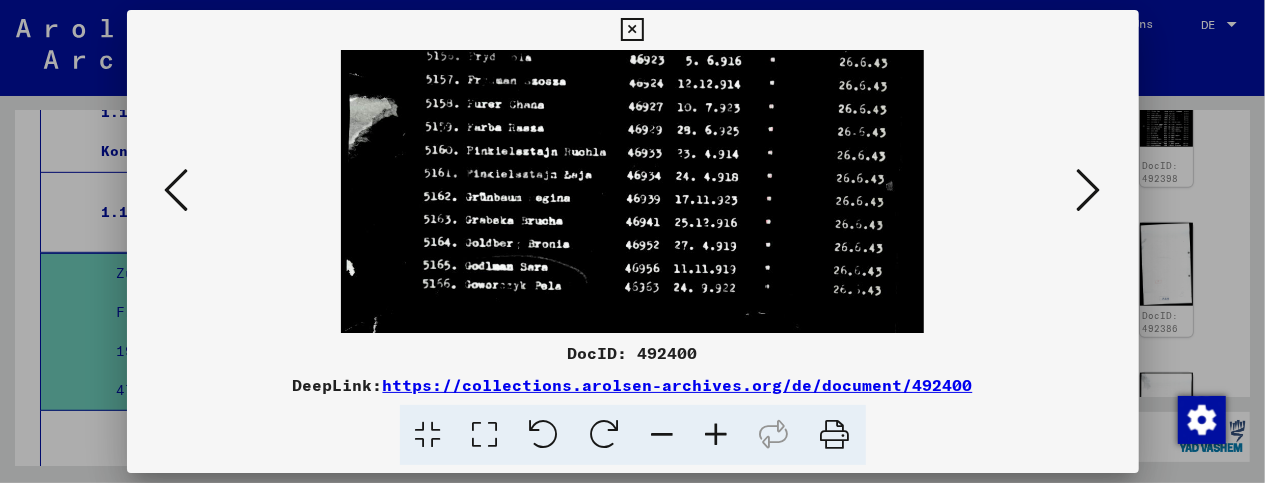 scroll, scrollTop: 550, scrollLeft: 0, axis: vertical 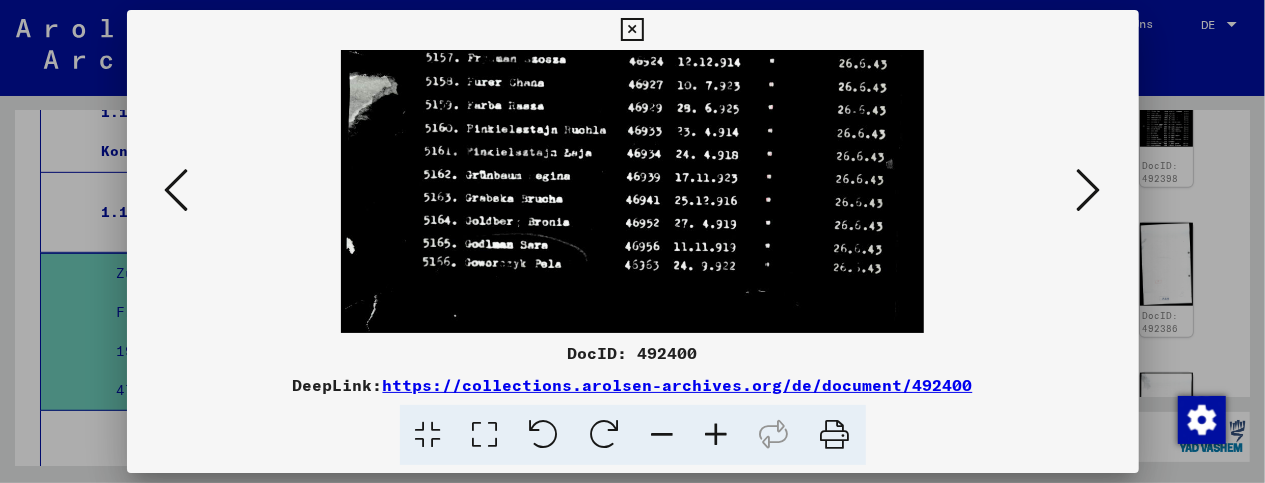 drag, startPoint x: 786, startPoint y: 261, endPoint x: 851, endPoint y: 50, distance: 220.78496 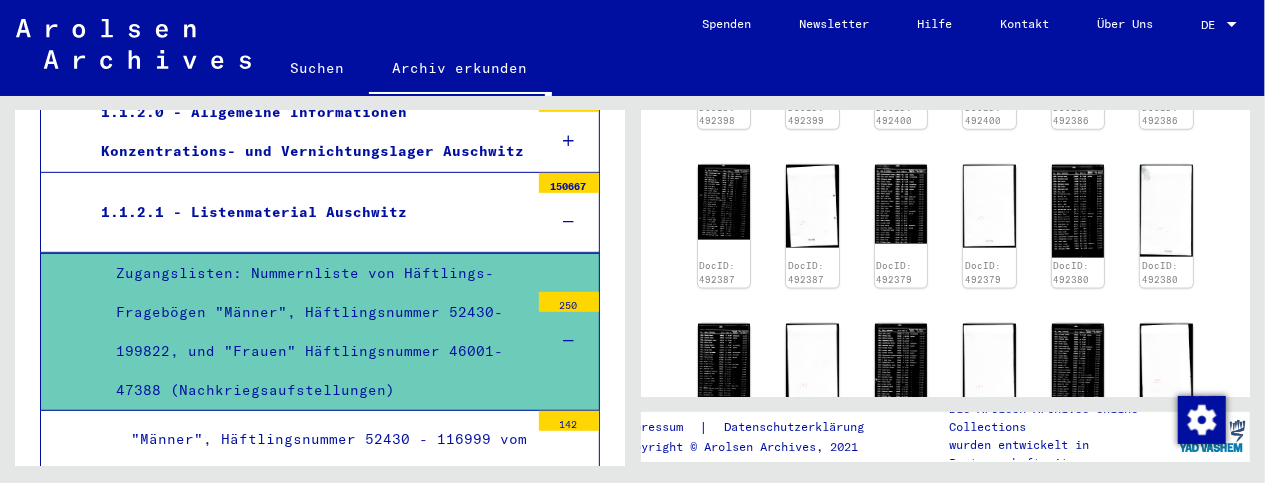 scroll, scrollTop: 1294, scrollLeft: 0, axis: vertical 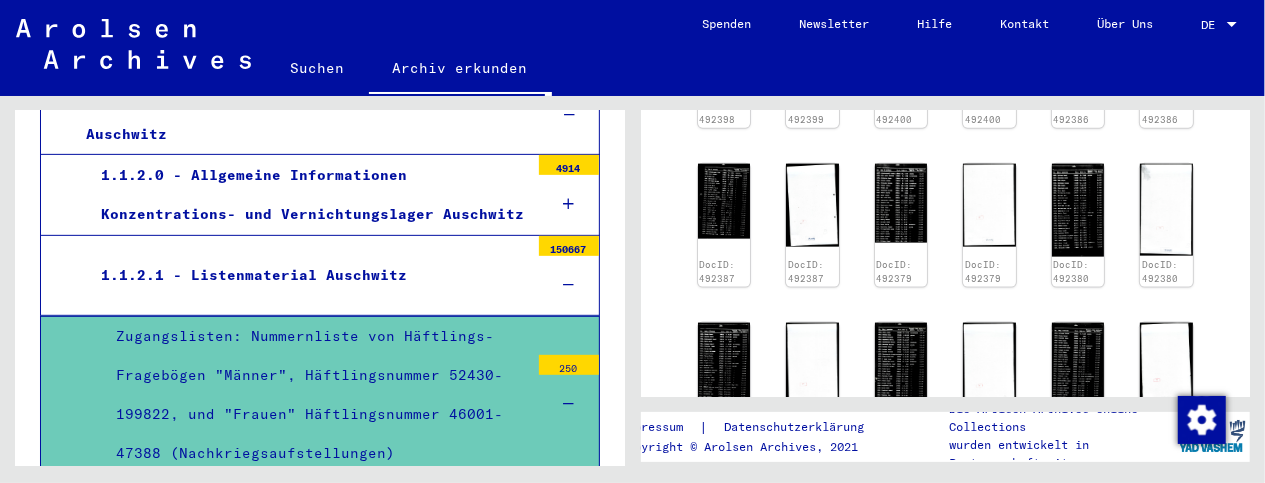 click at bounding box center [568, 285] 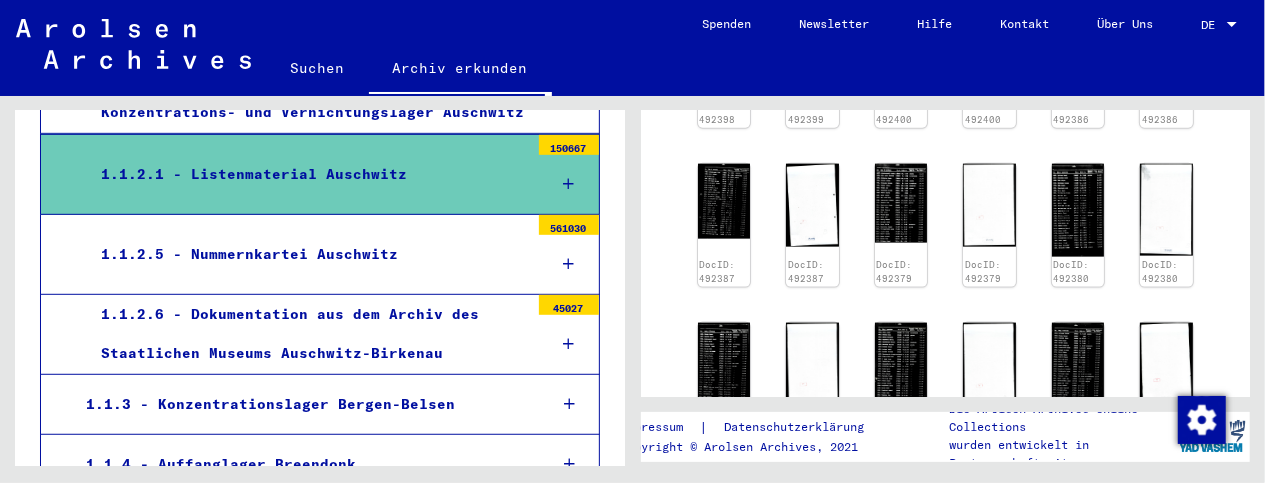 scroll, scrollTop: 589, scrollLeft: 0, axis: vertical 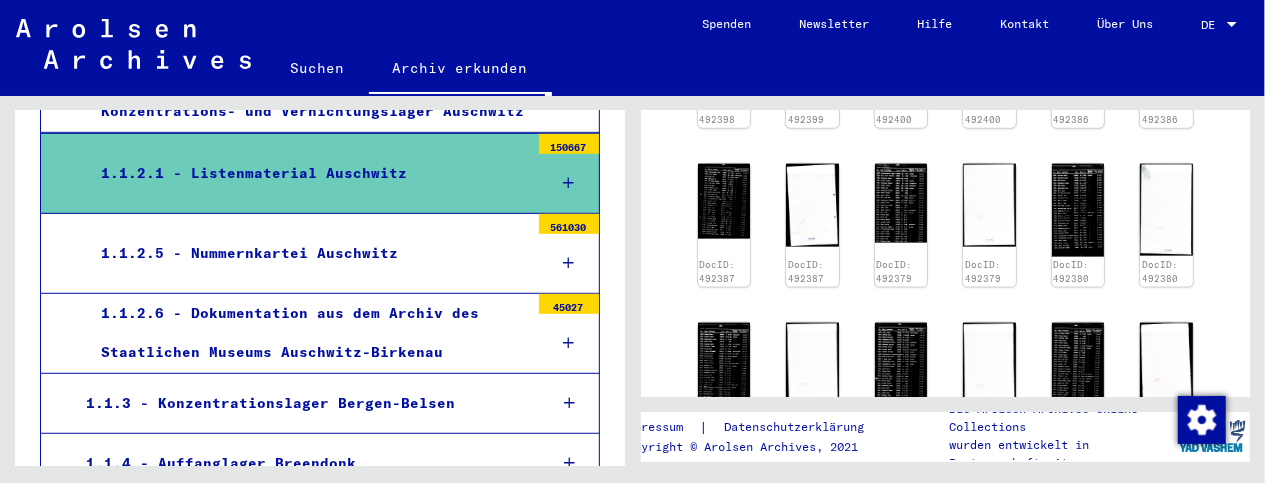 click at bounding box center [568, 263] 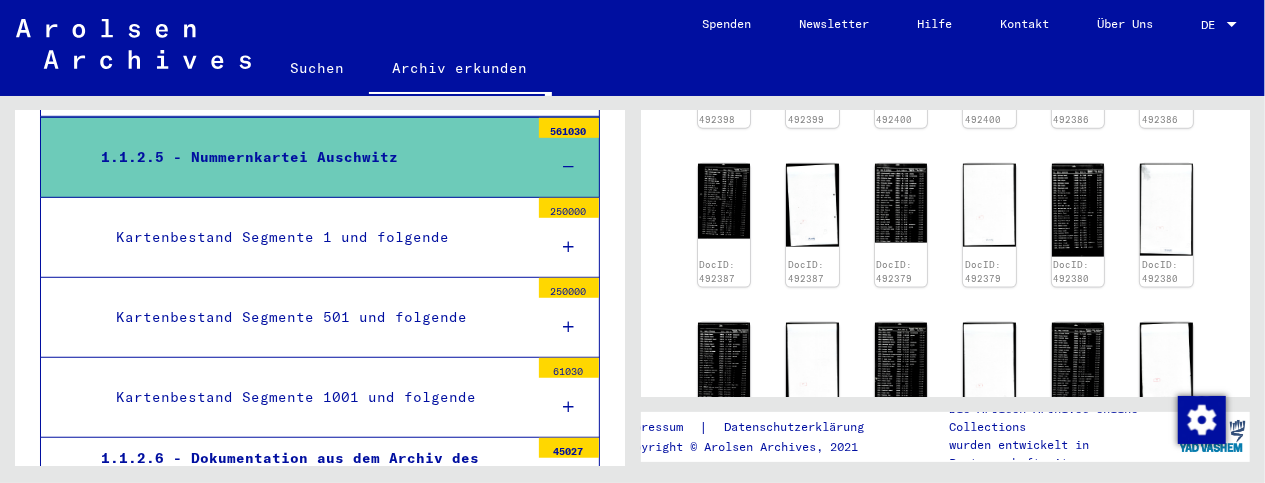 scroll, scrollTop: 676, scrollLeft: 0, axis: vertical 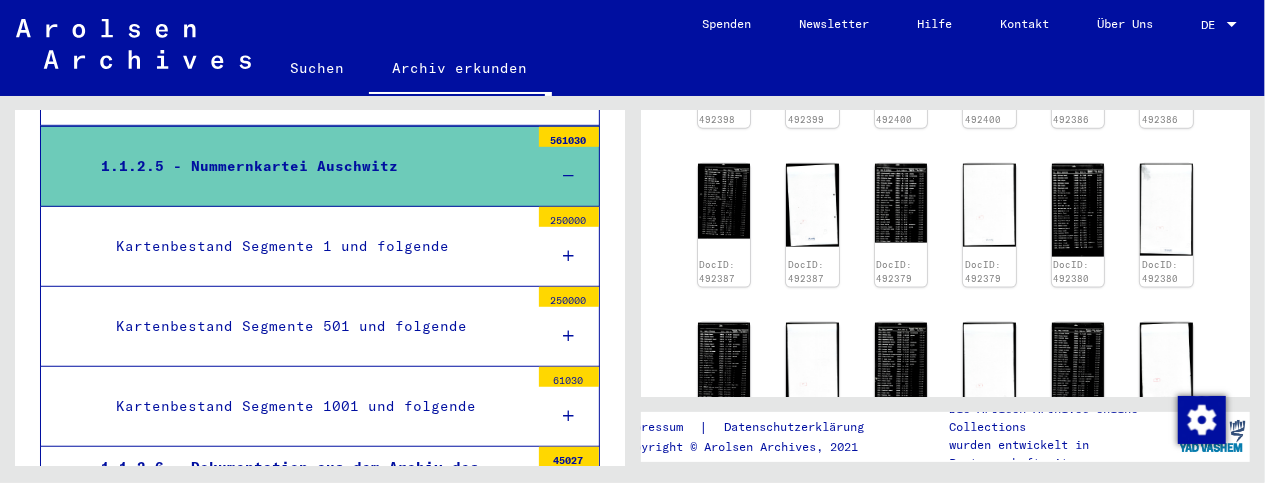 click on "Kartenbestand Segmente 1 und folgende" at bounding box center [315, 246] 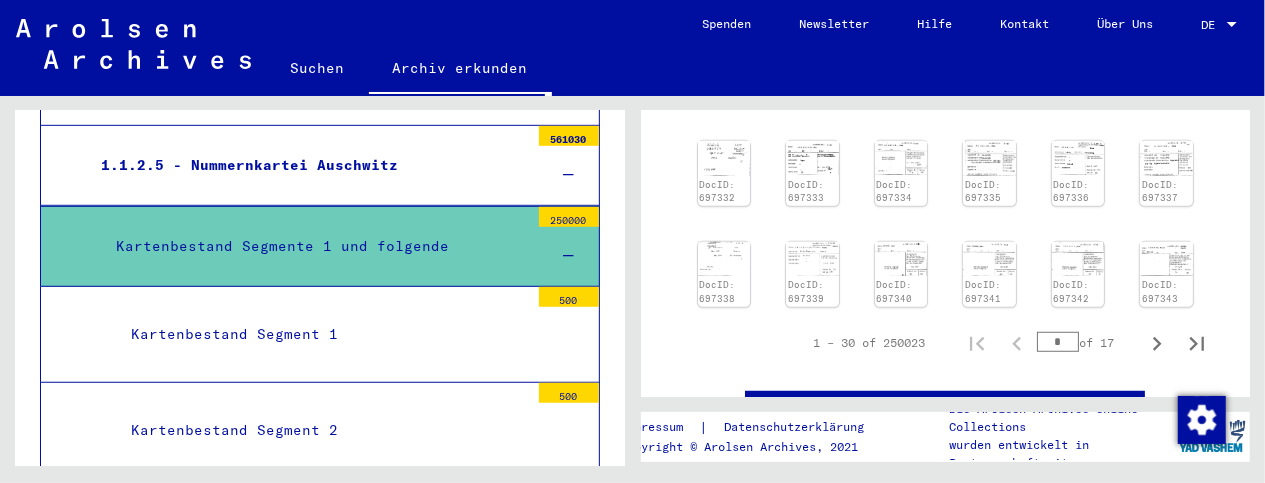 scroll, scrollTop: 608, scrollLeft: 0, axis: vertical 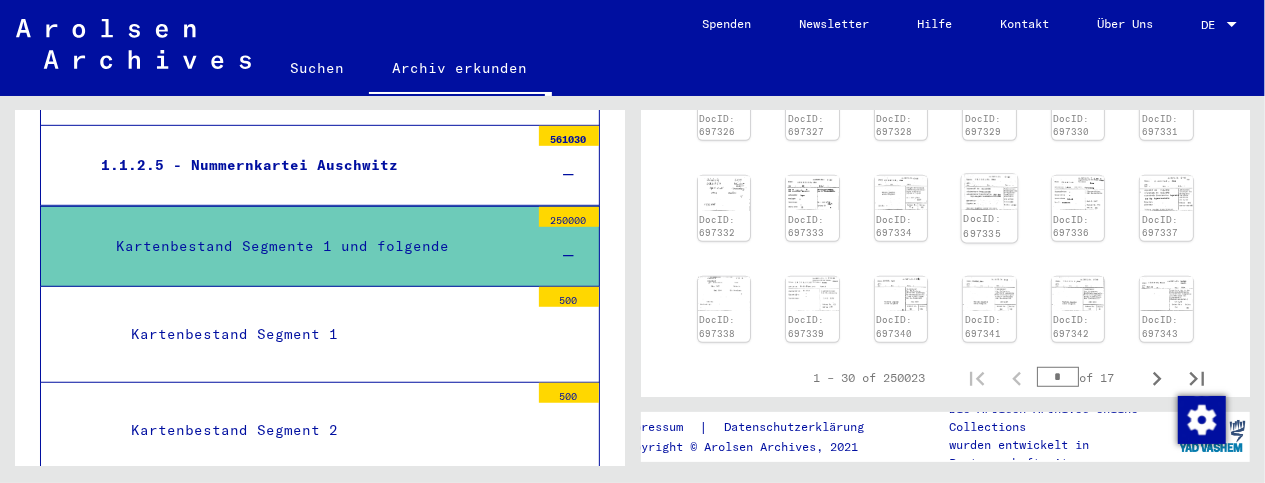 click 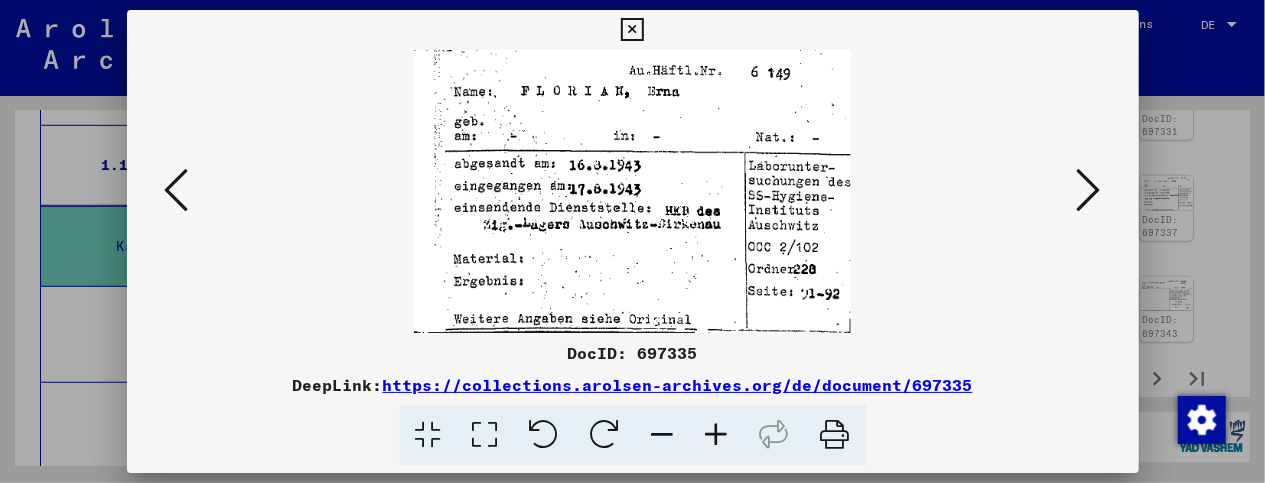 click at bounding box center (632, 30) 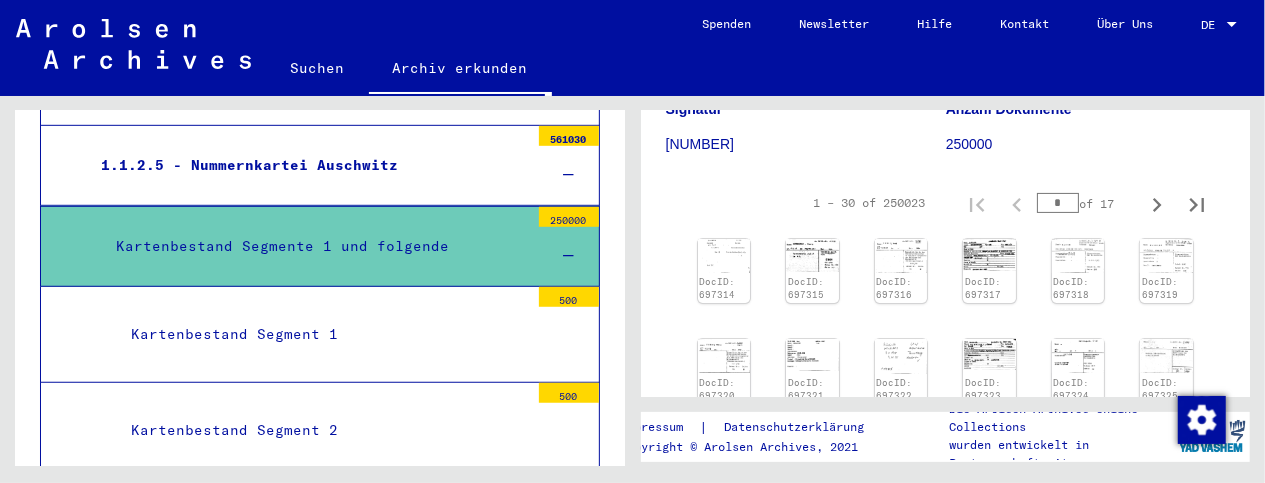 scroll, scrollTop: 239, scrollLeft: 0, axis: vertical 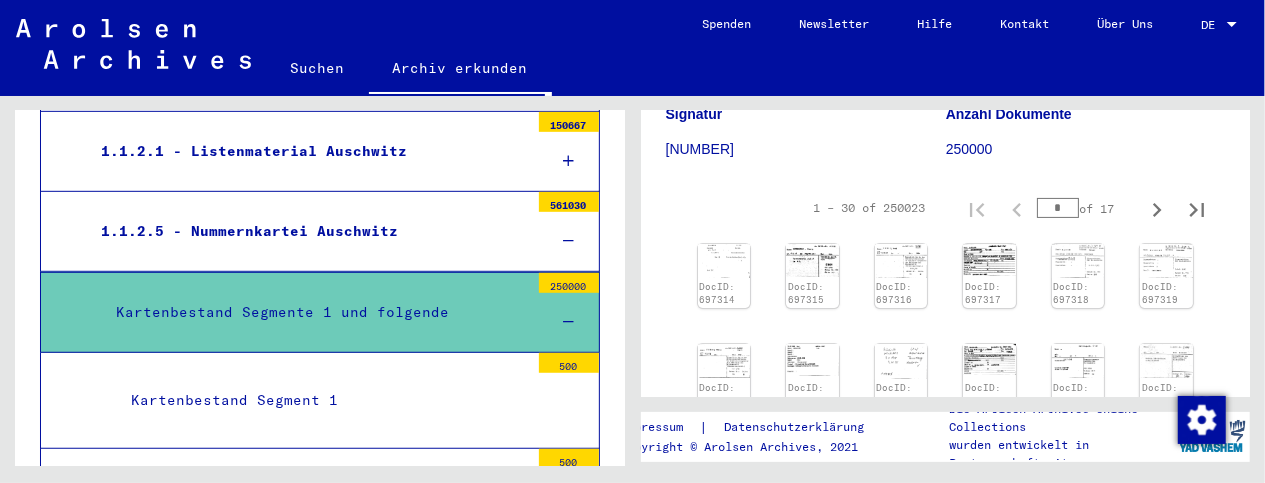 click at bounding box center (568, 322) 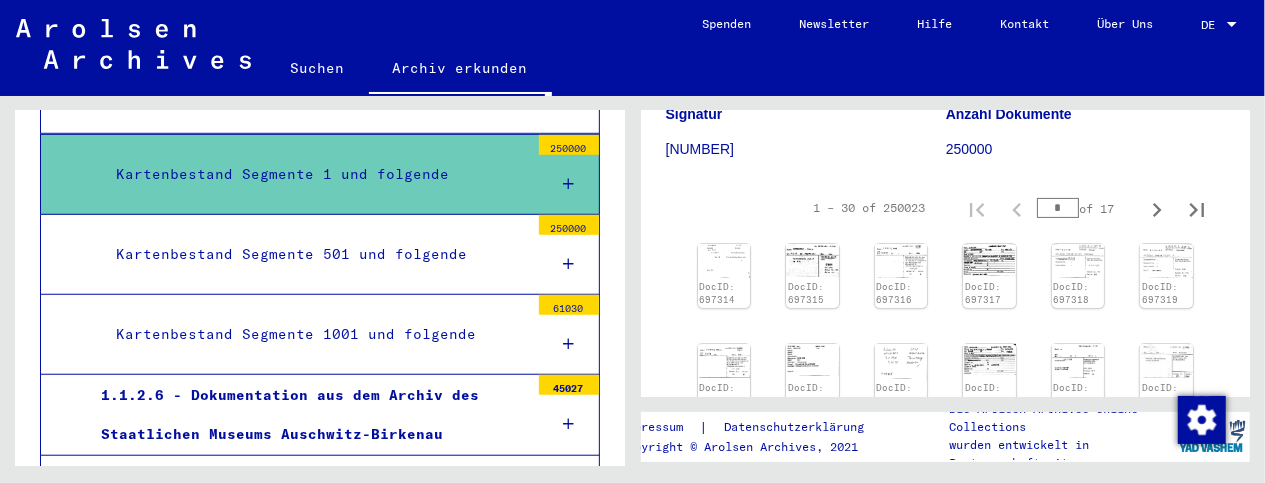 scroll, scrollTop: 750, scrollLeft: 0, axis: vertical 